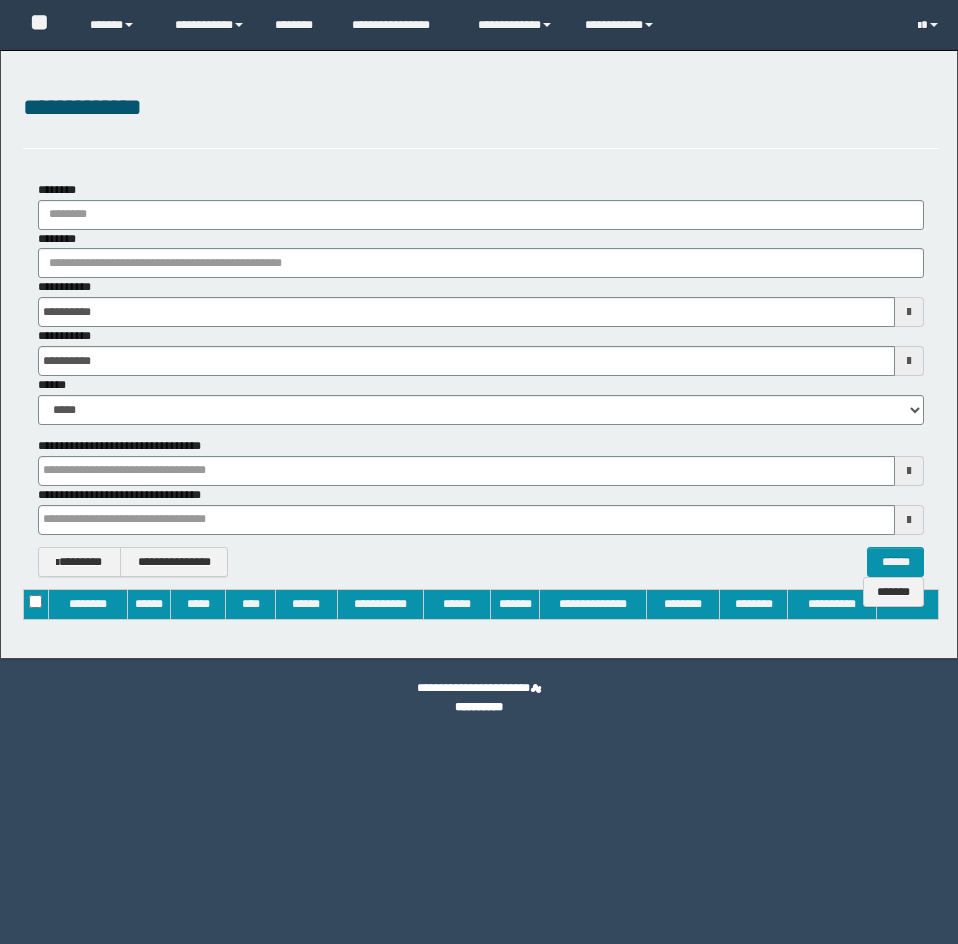 scroll, scrollTop: 0, scrollLeft: 0, axis: both 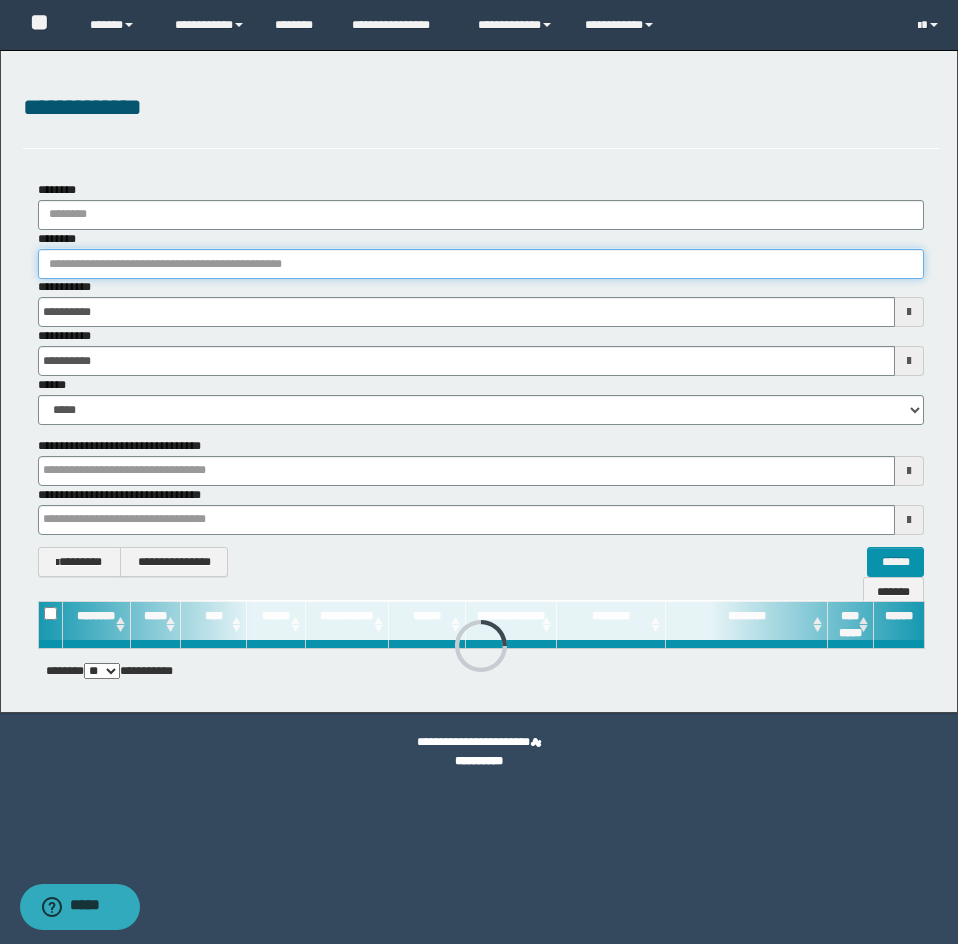 click on "********" at bounding box center [481, 264] 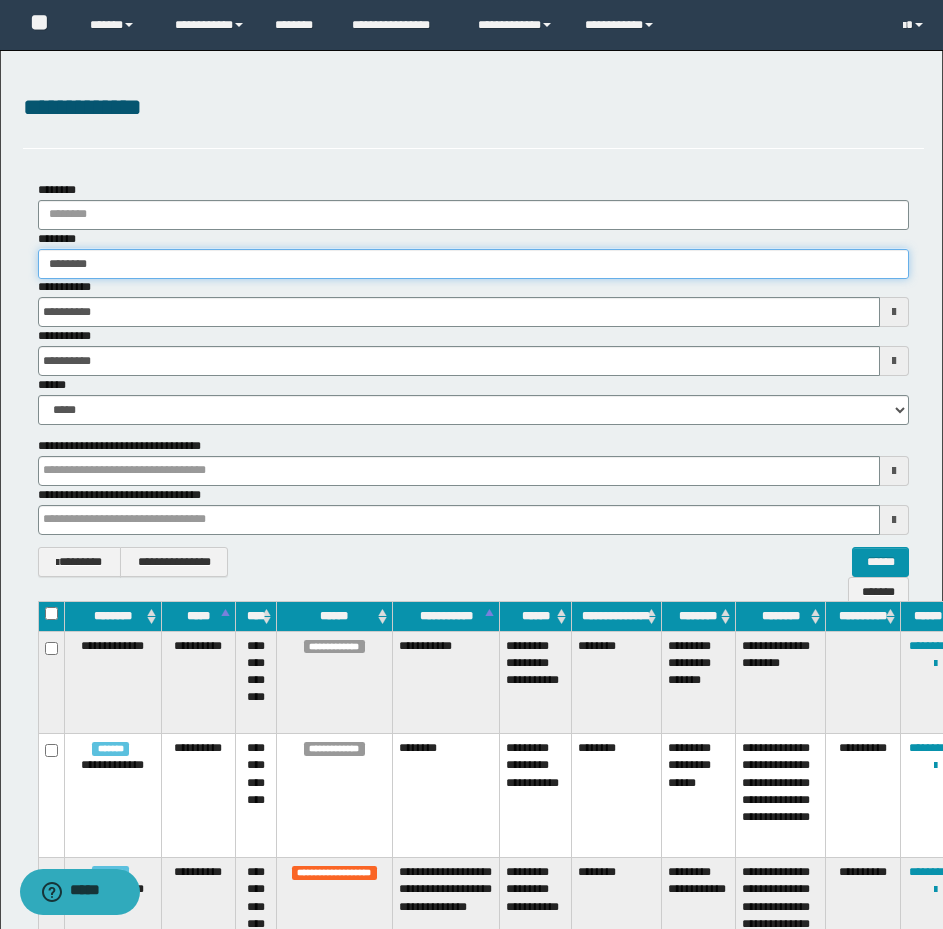 click on "*******" at bounding box center [473, 264] 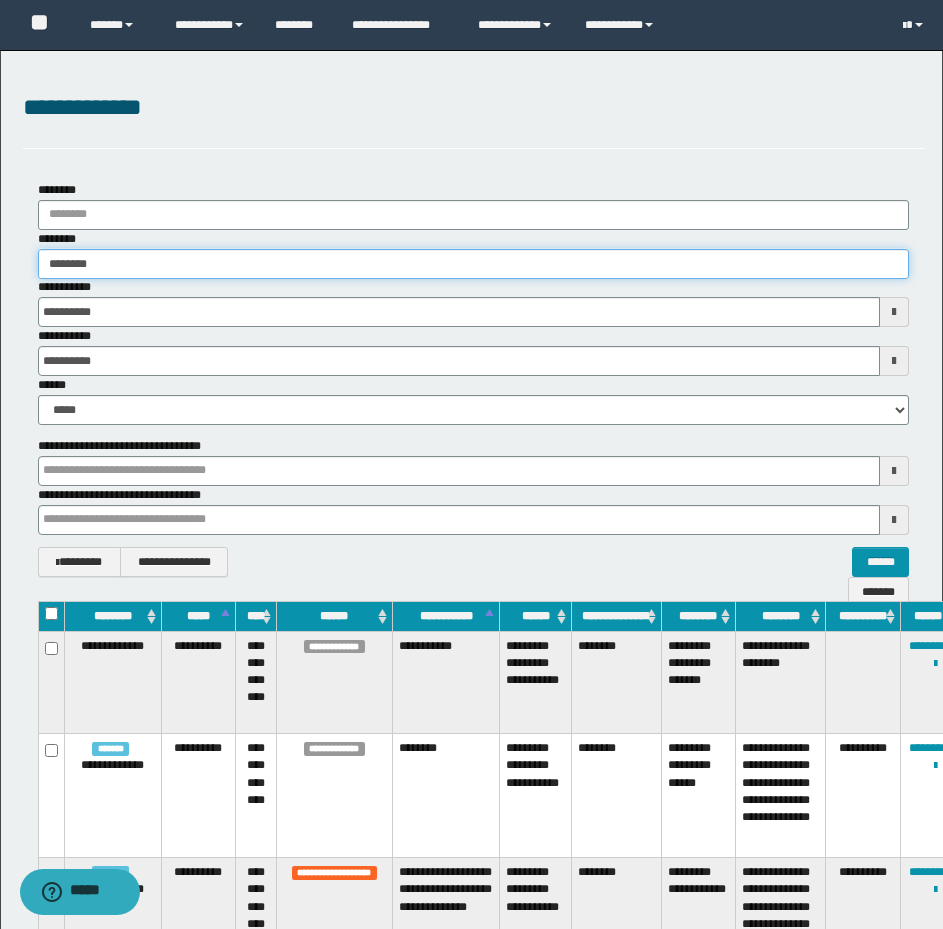 click on "*******" at bounding box center (473, 264) 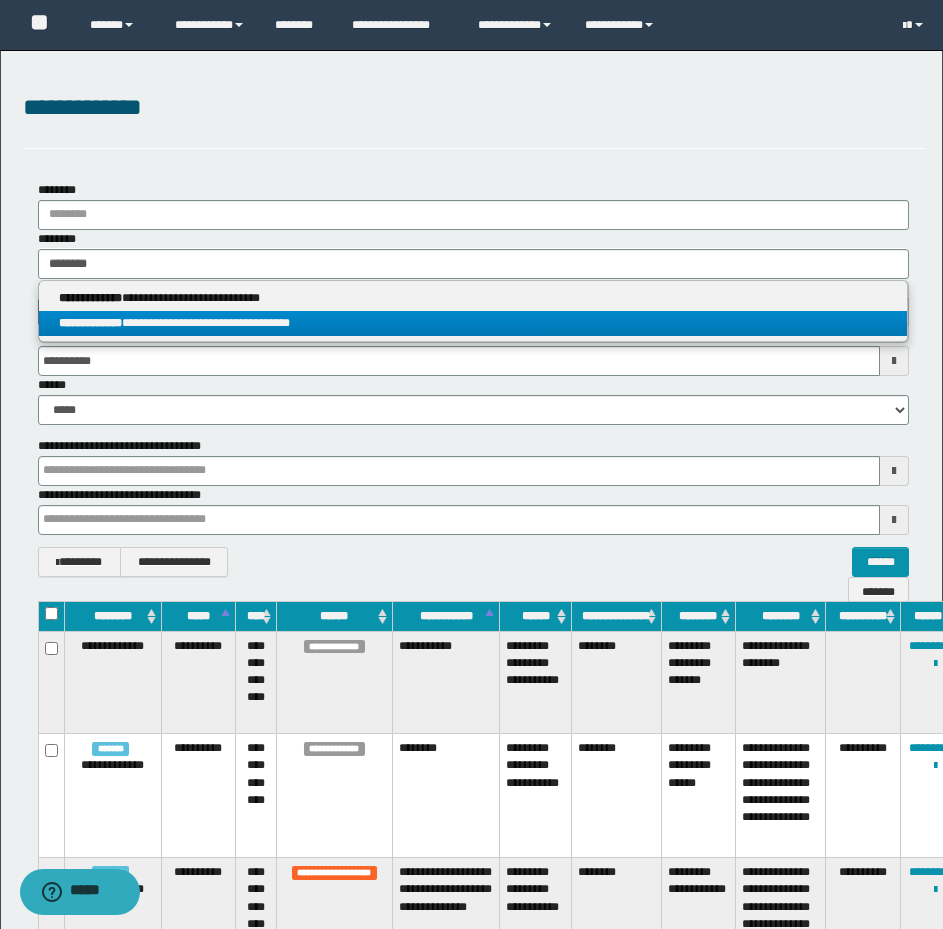 click on "**********" at bounding box center [473, 323] 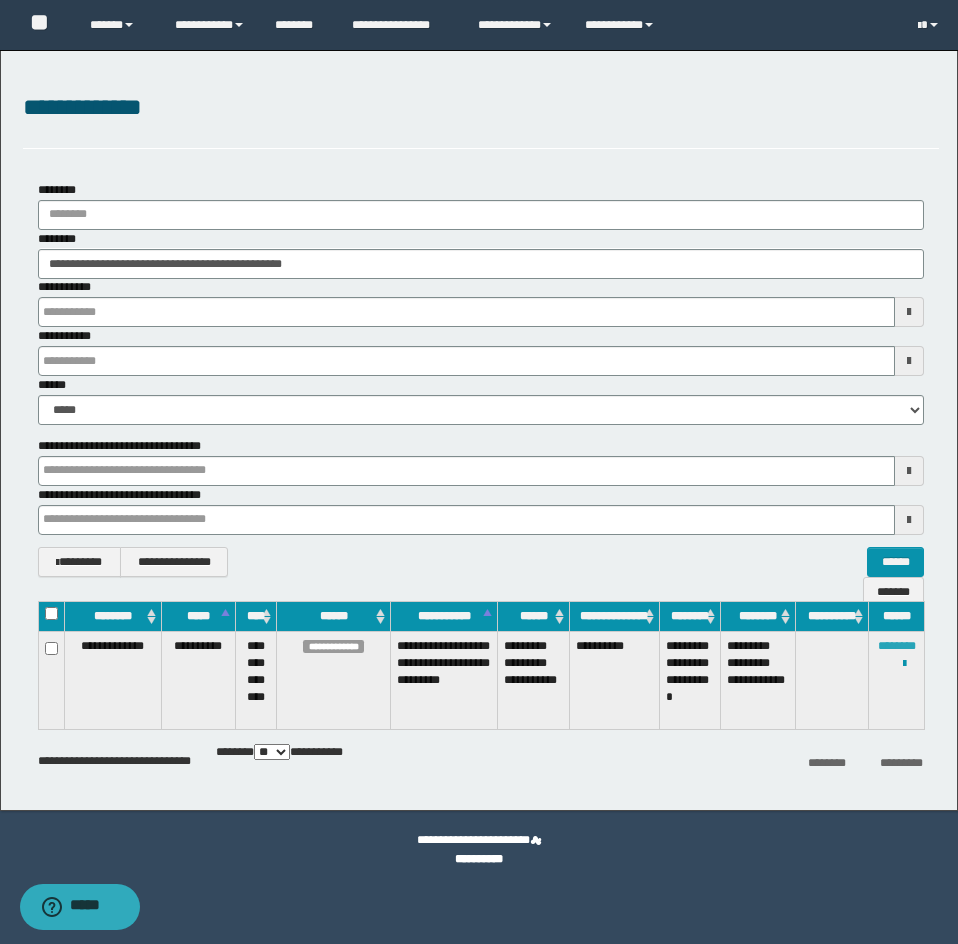 click on "********" at bounding box center [897, 646] 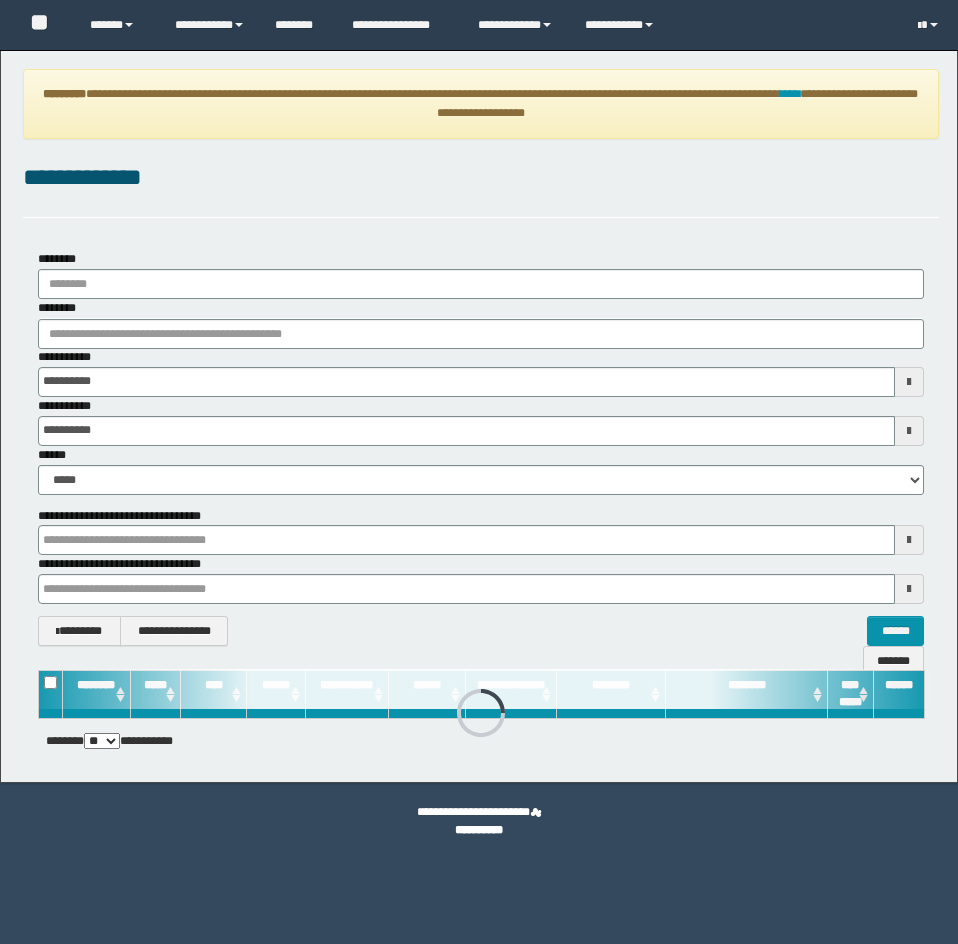 scroll, scrollTop: 0, scrollLeft: 0, axis: both 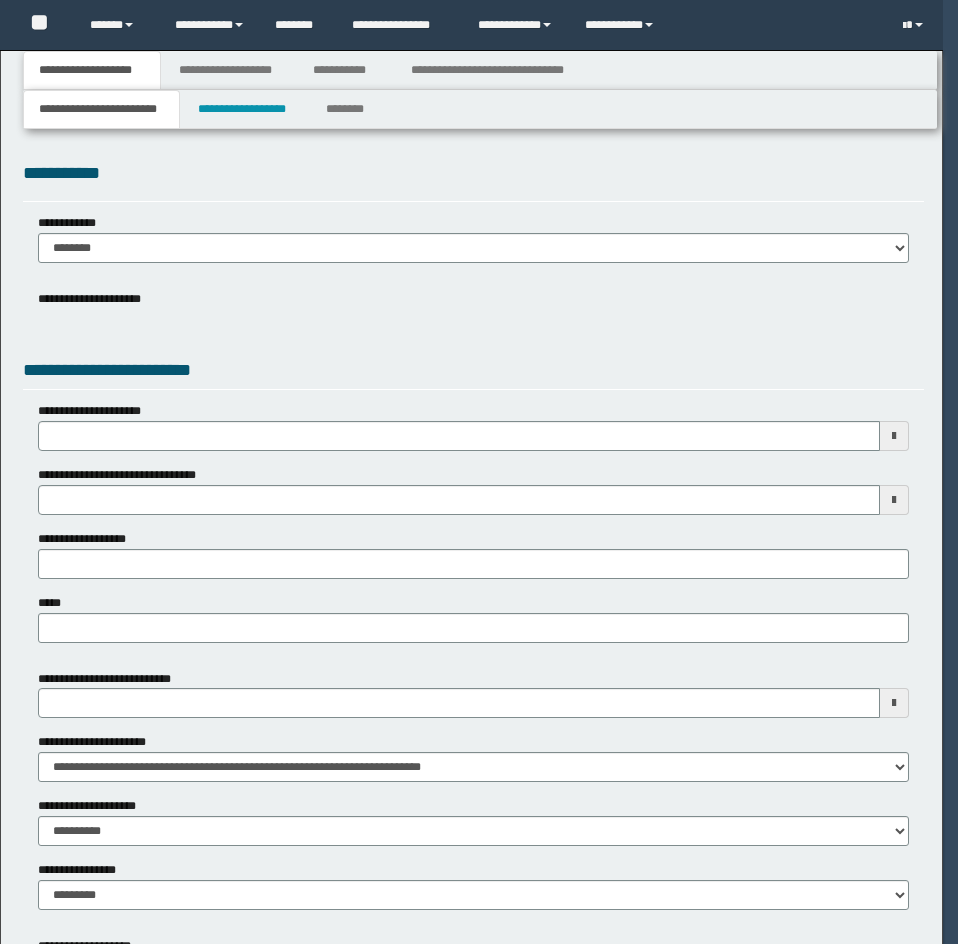 click on "**********" at bounding box center [473, 246] 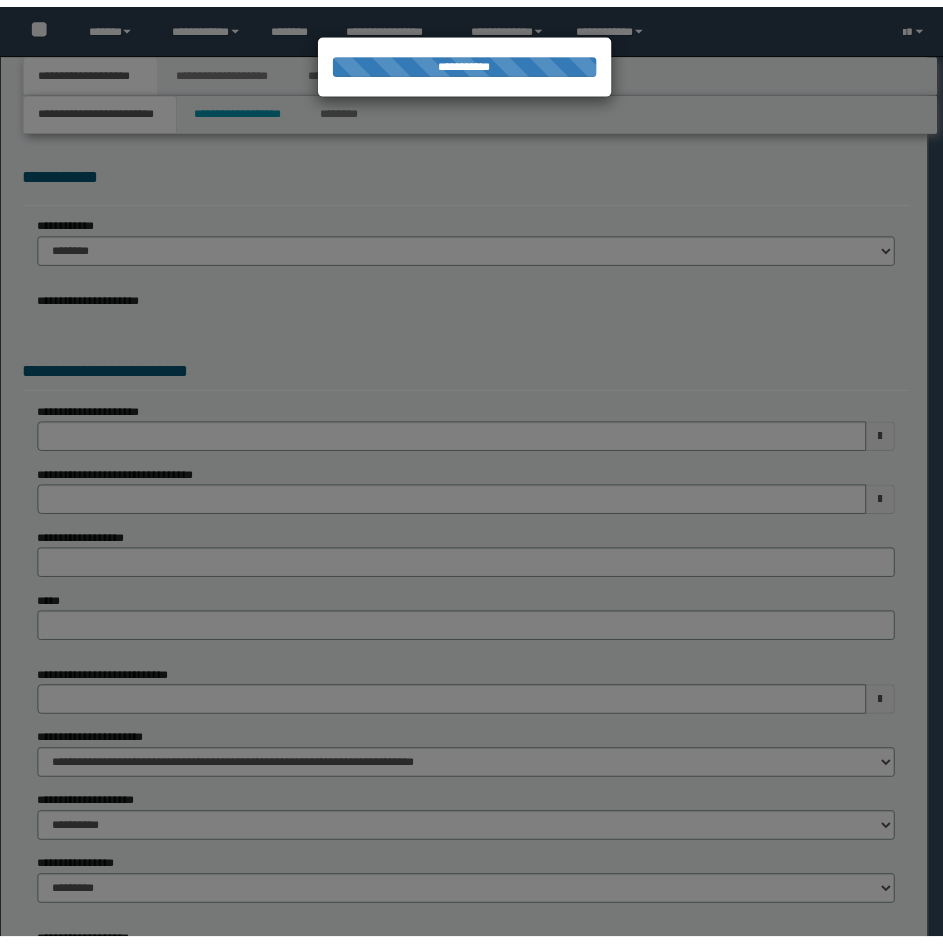 scroll, scrollTop: 0, scrollLeft: 0, axis: both 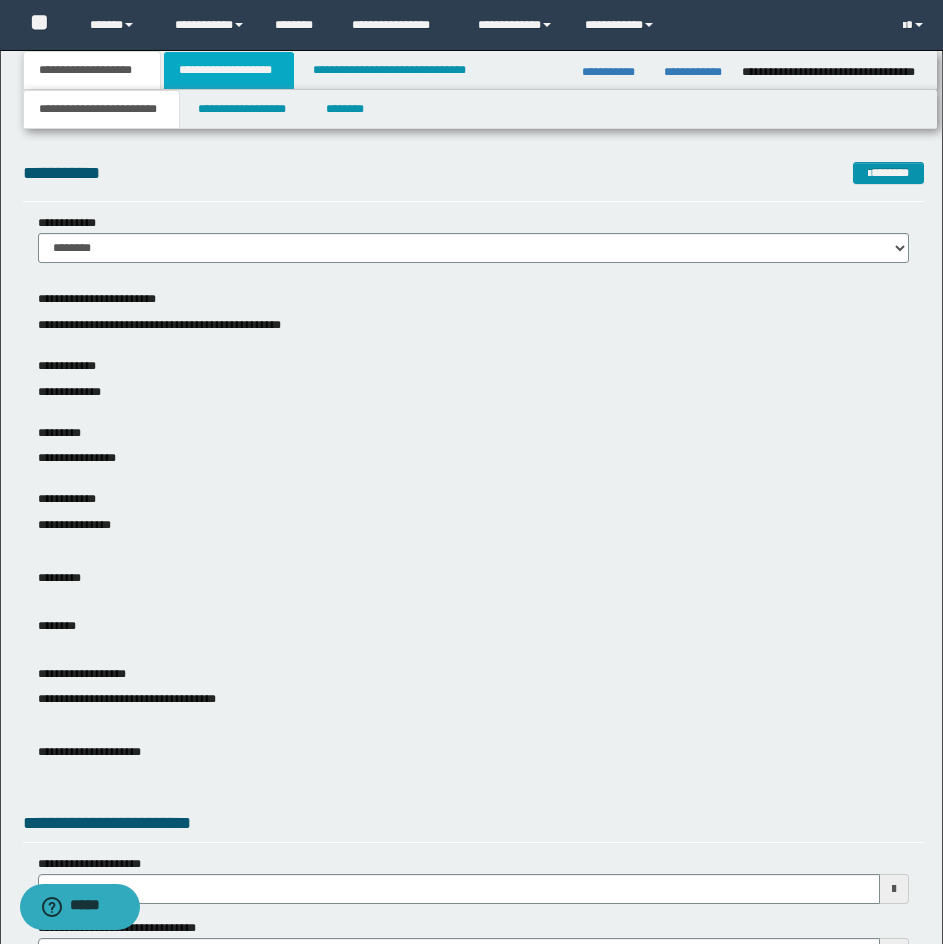 click on "**********" at bounding box center (229, 70) 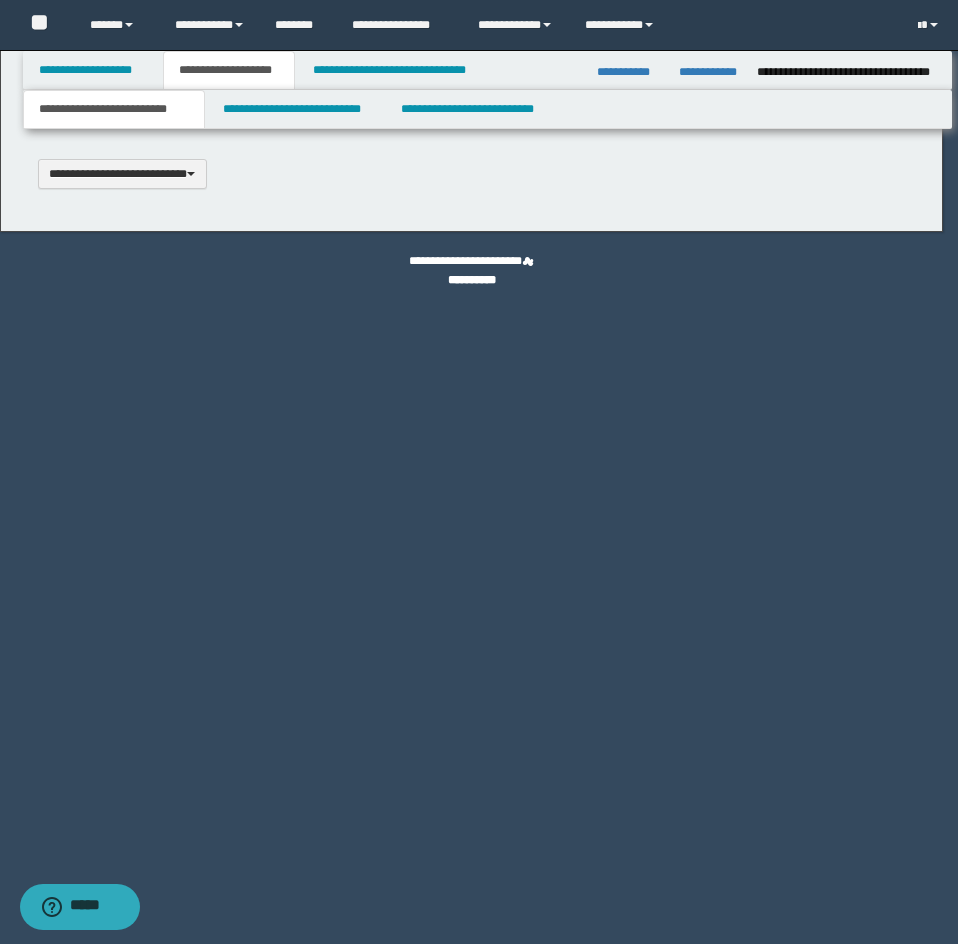 scroll, scrollTop: 0, scrollLeft: 0, axis: both 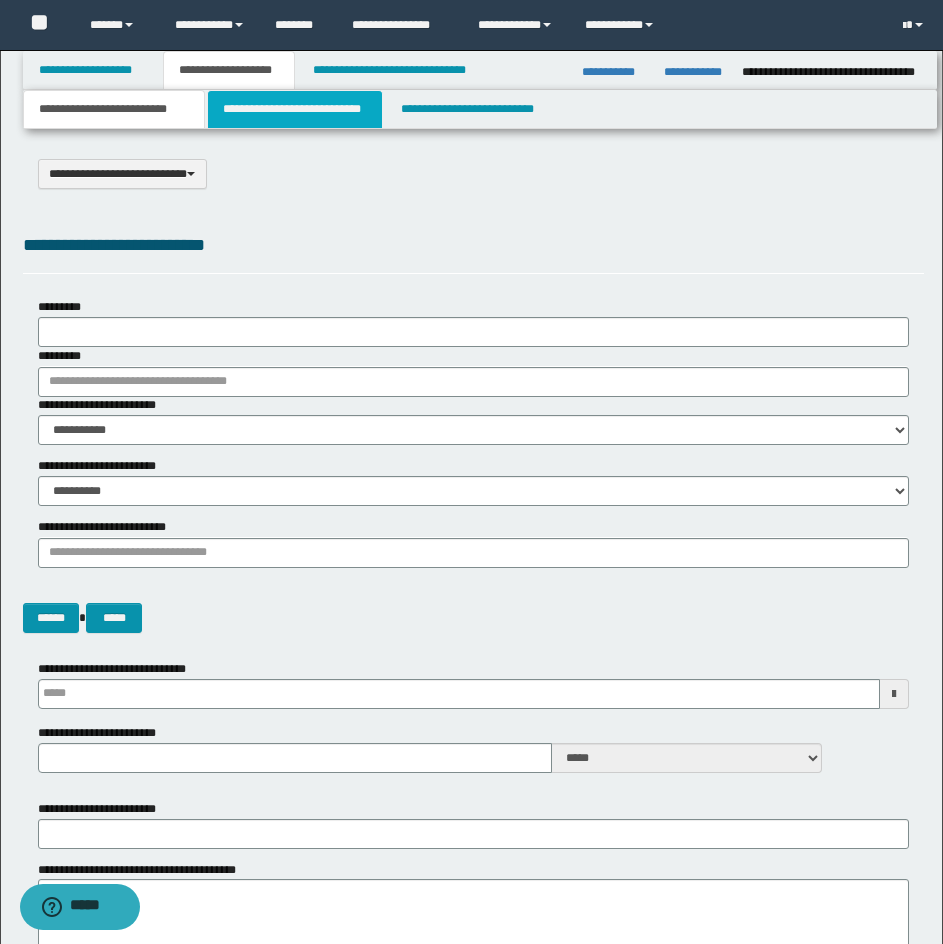 click on "**********" at bounding box center (295, 109) 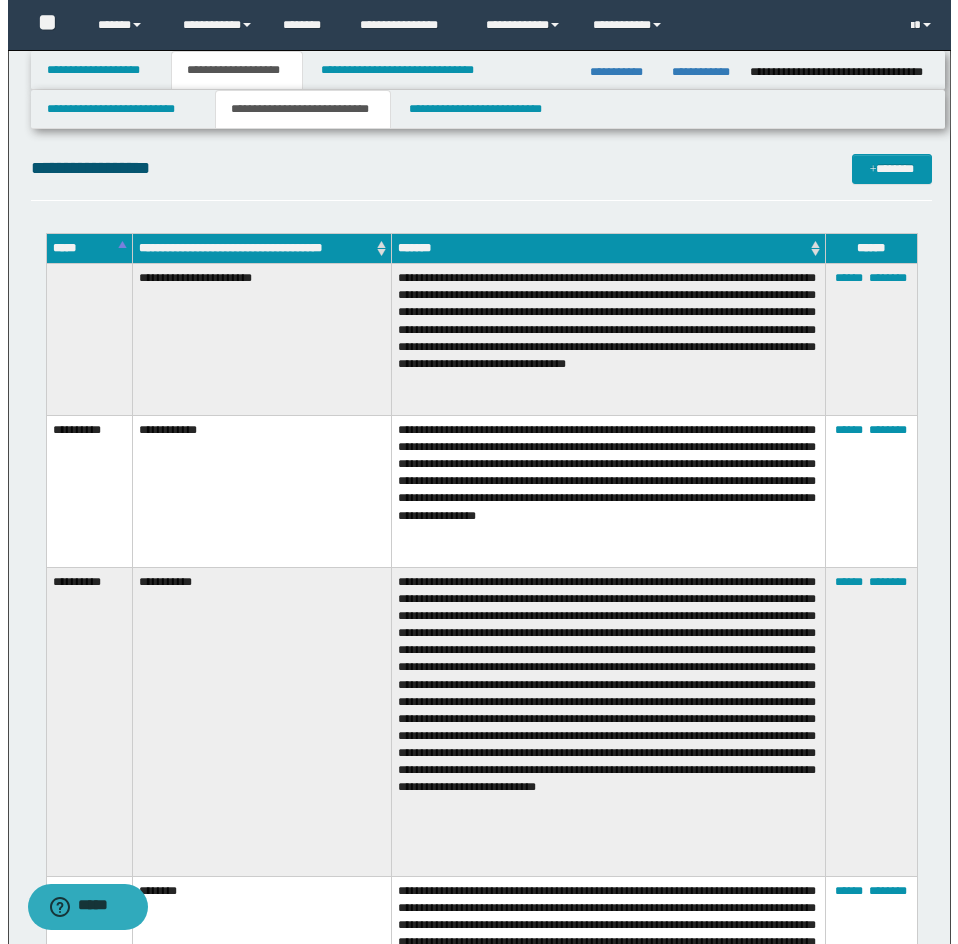 scroll, scrollTop: 5900, scrollLeft: 0, axis: vertical 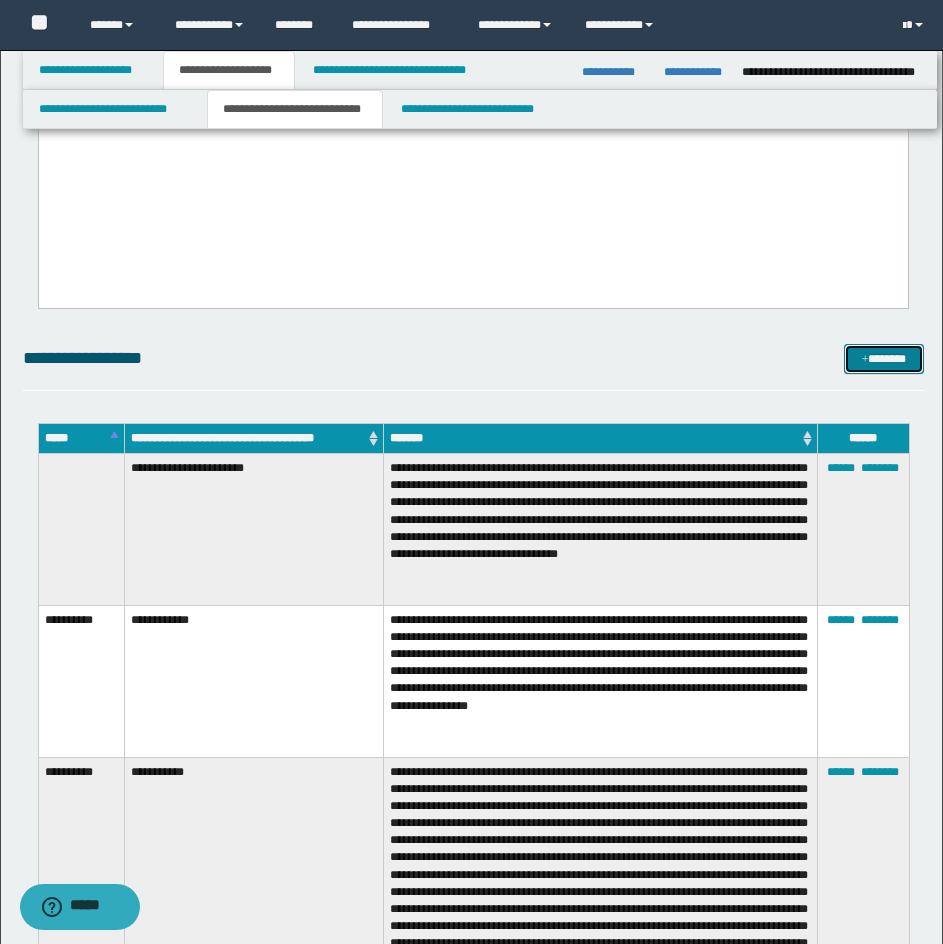 click on "*******" at bounding box center [884, 359] 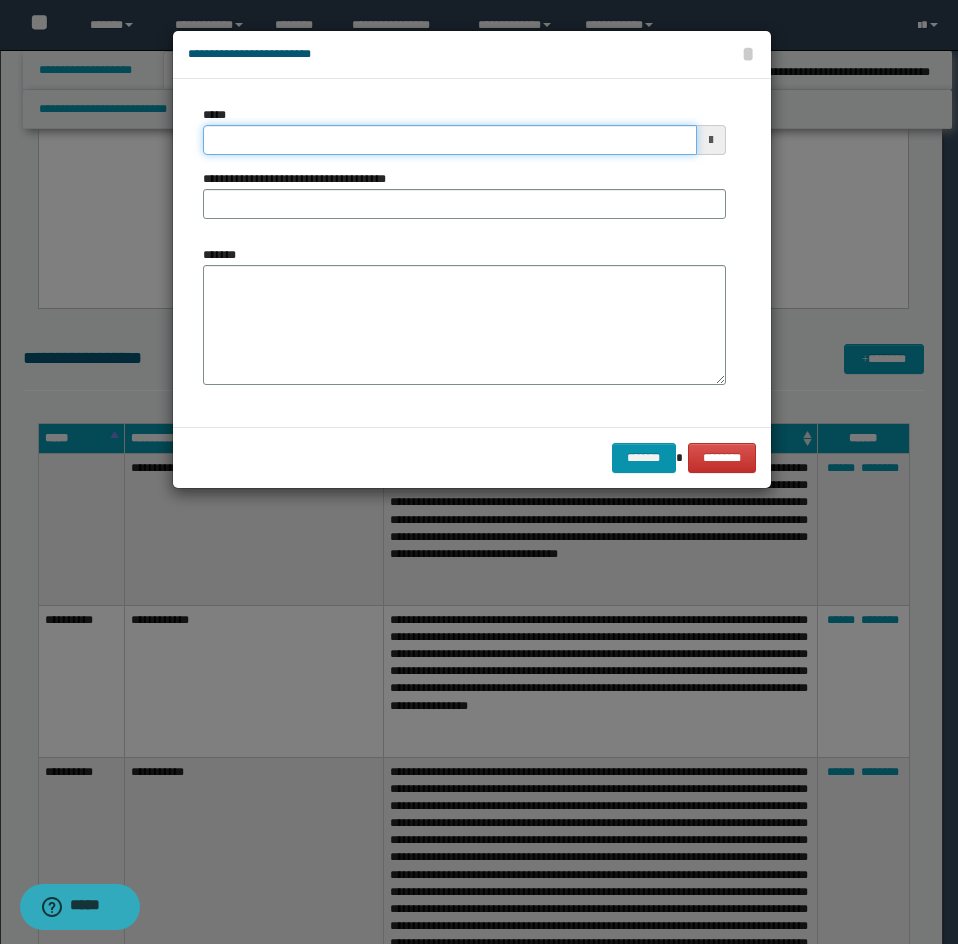 click on "*****" at bounding box center [450, 140] 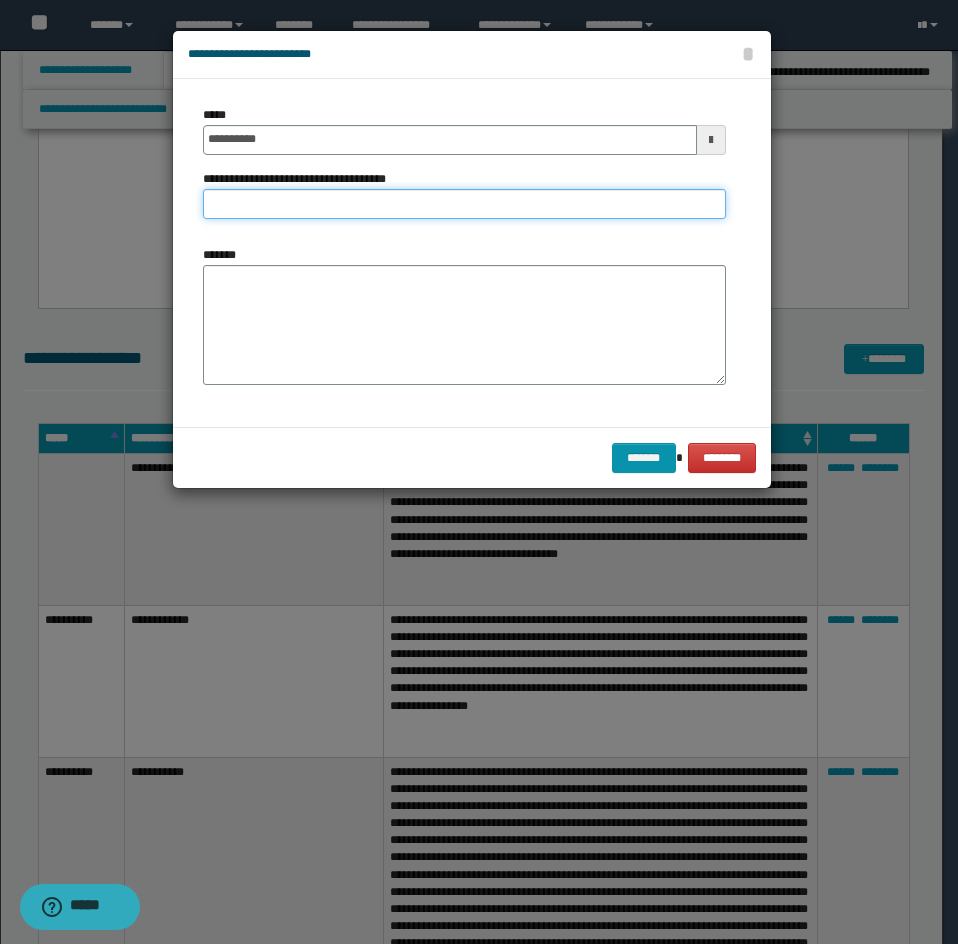 click on "**********" at bounding box center (464, 204) 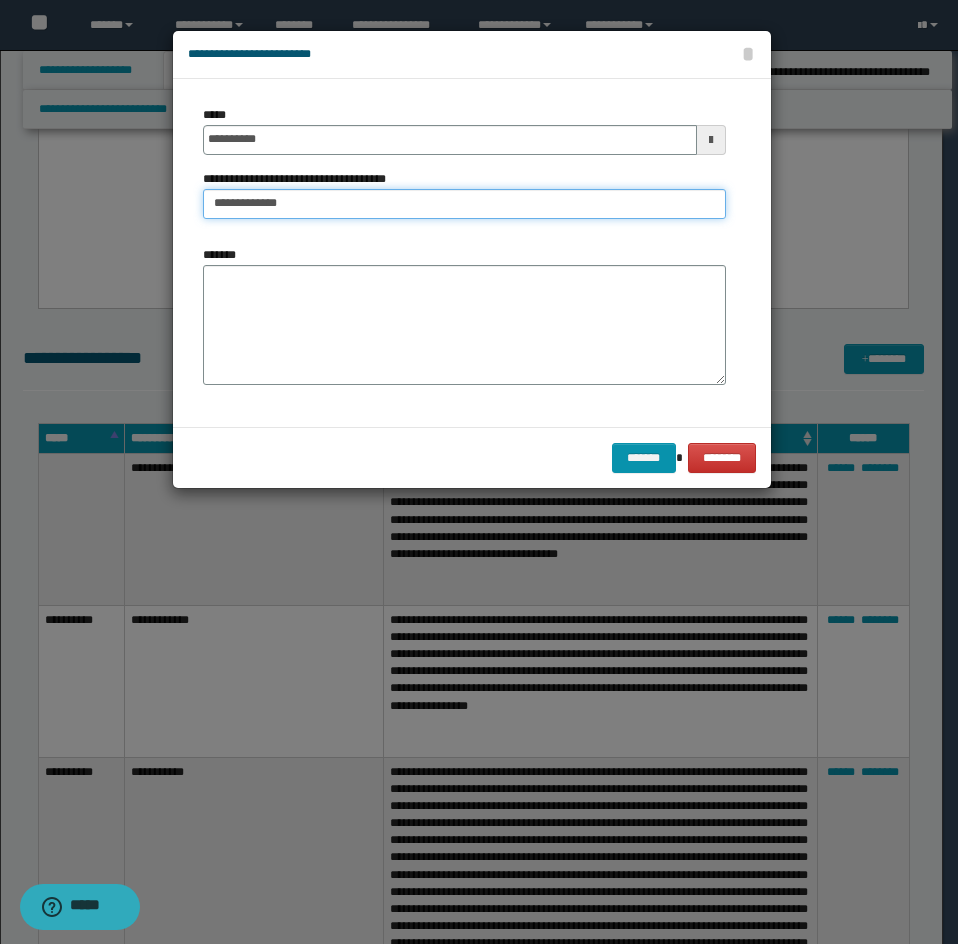type on "**********" 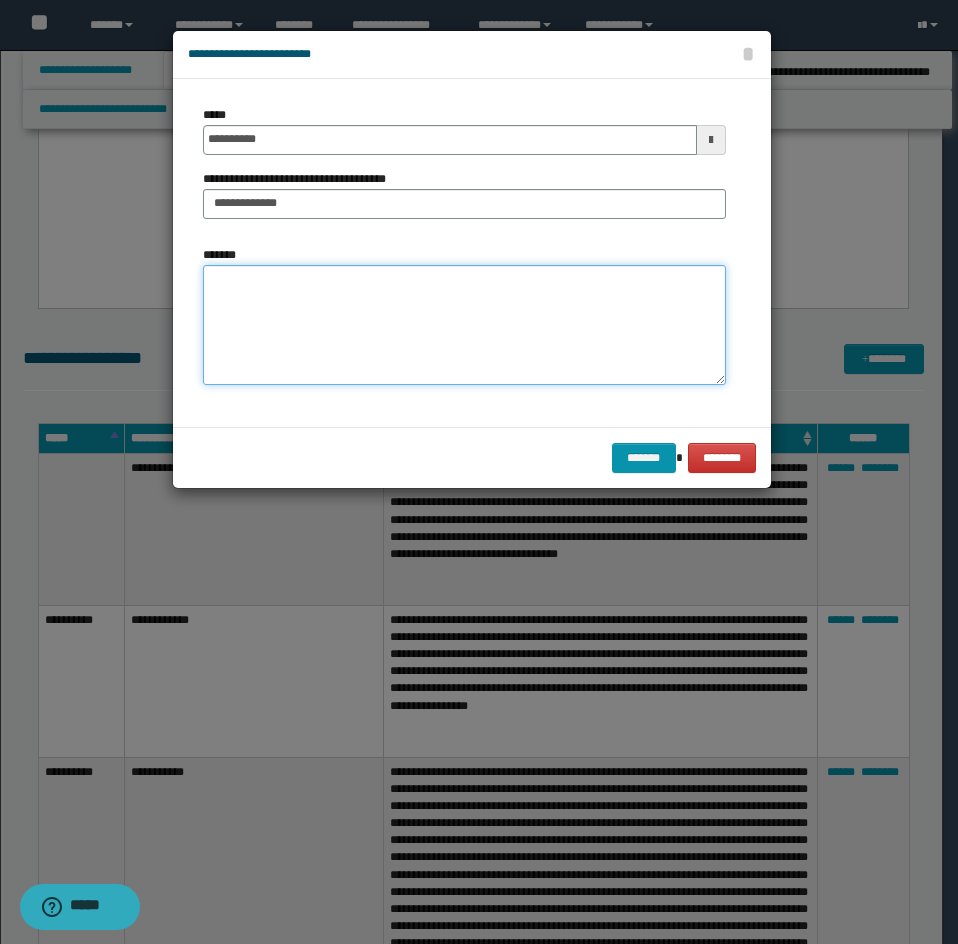 click on "*******" at bounding box center [464, 325] 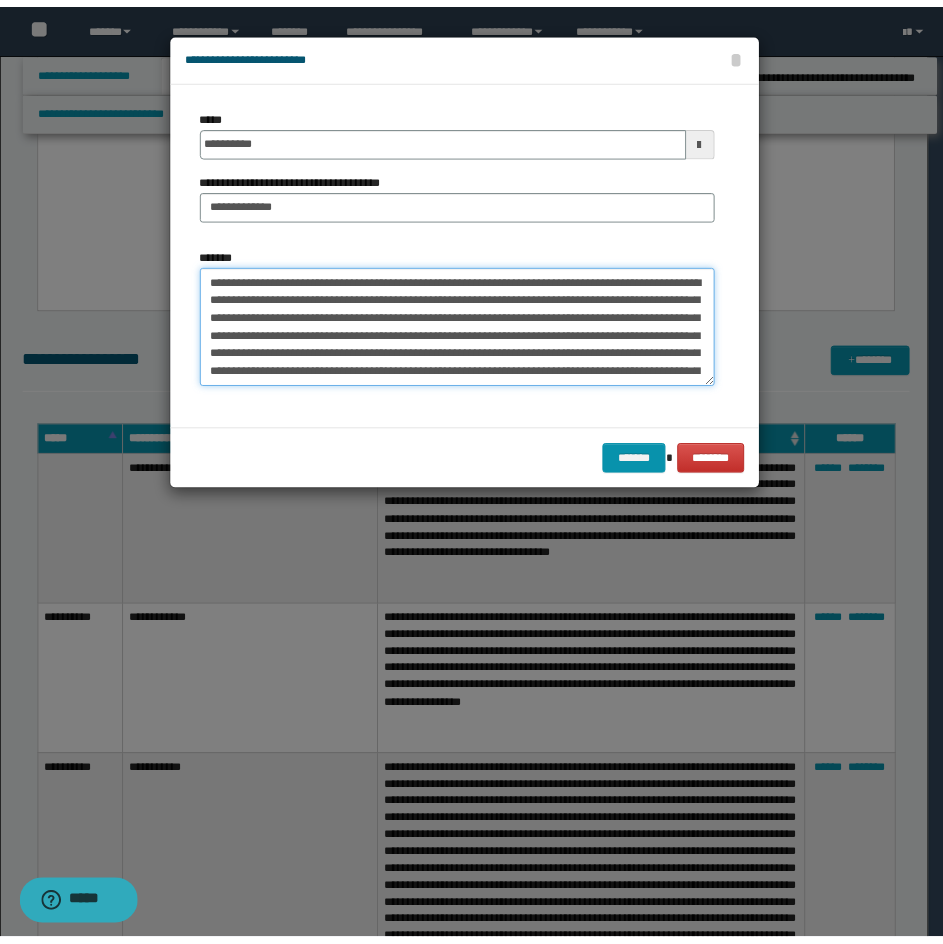 scroll, scrollTop: 336, scrollLeft: 0, axis: vertical 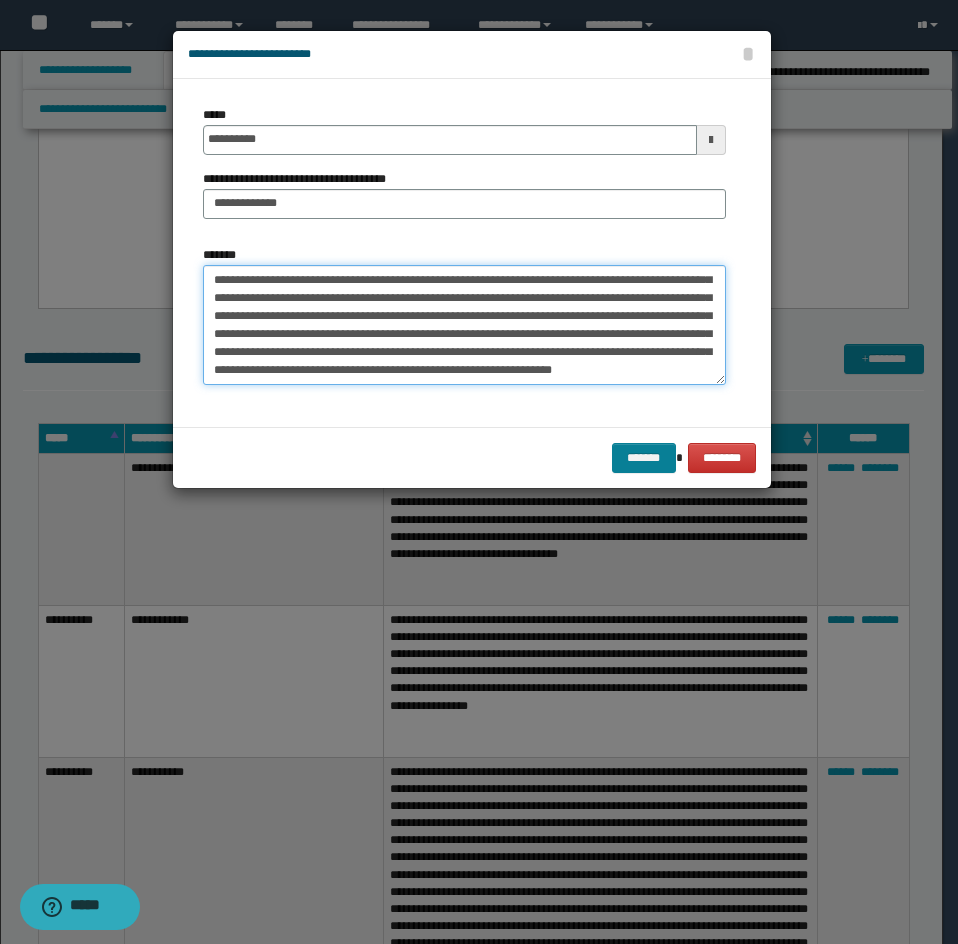 type on "**********" 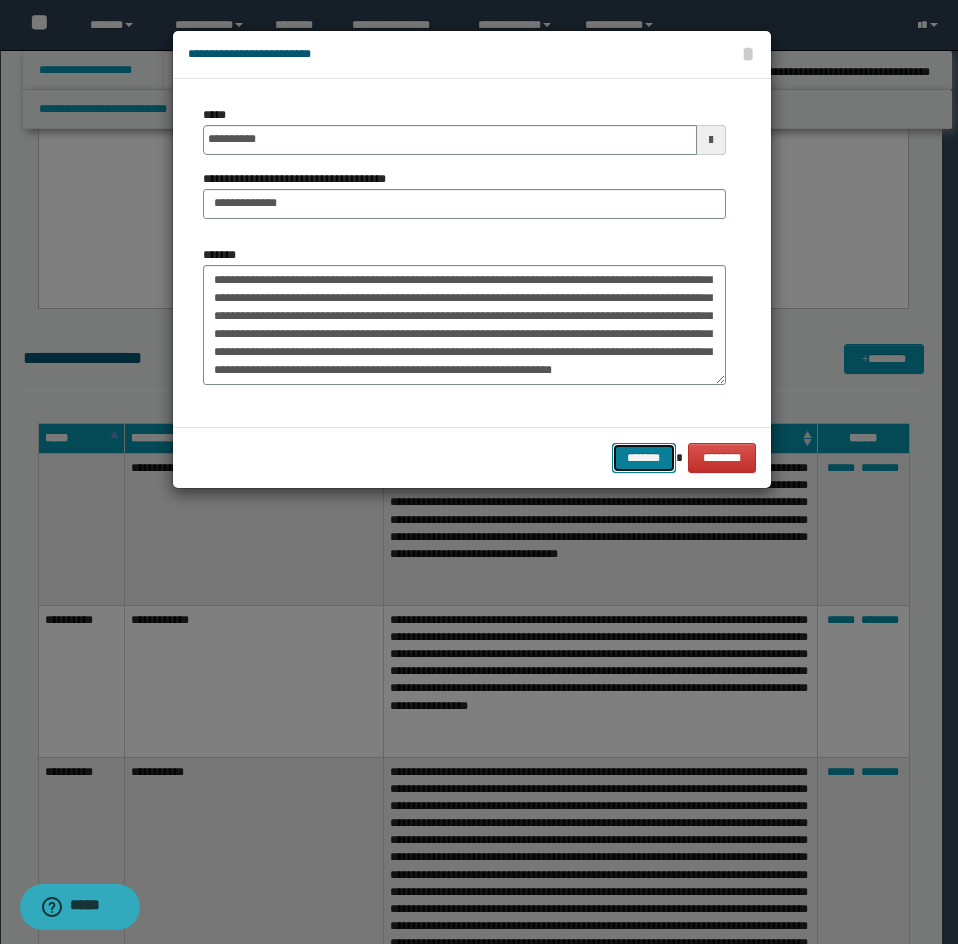 click on "*******" at bounding box center [644, 458] 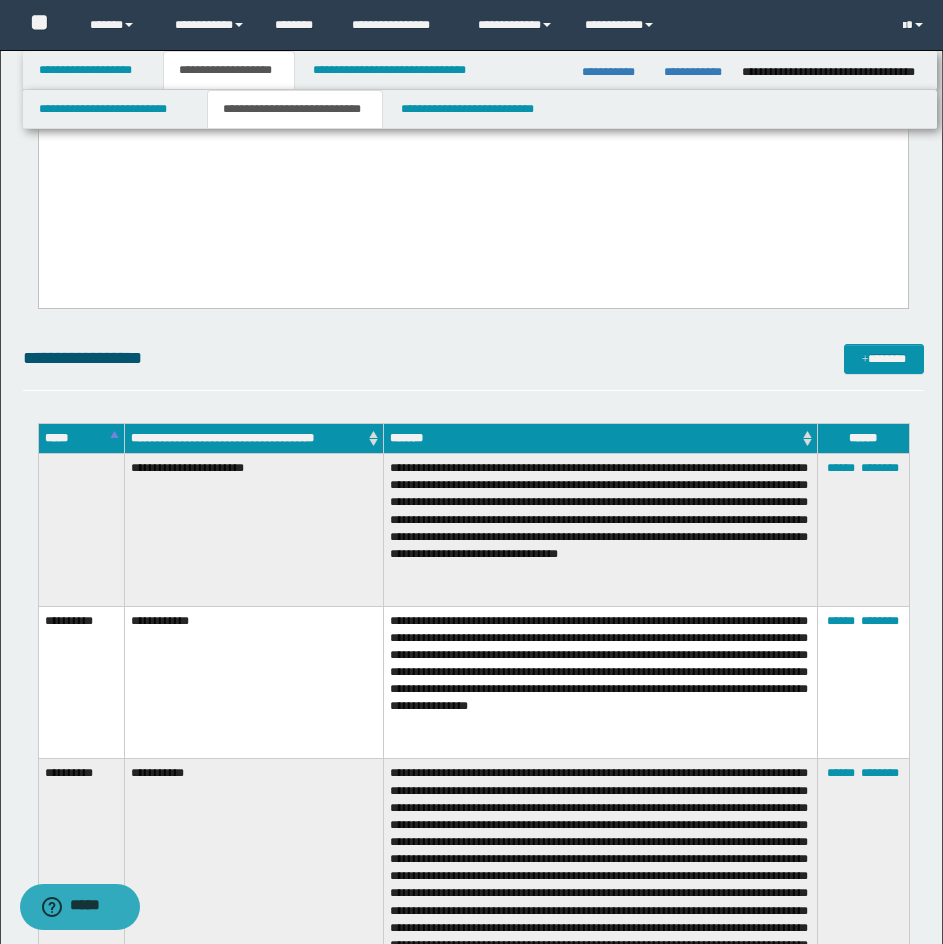 drag, startPoint x: 760, startPoint y: 639, endPoint x: 751, endPoint y: 666, distance: 28.460499 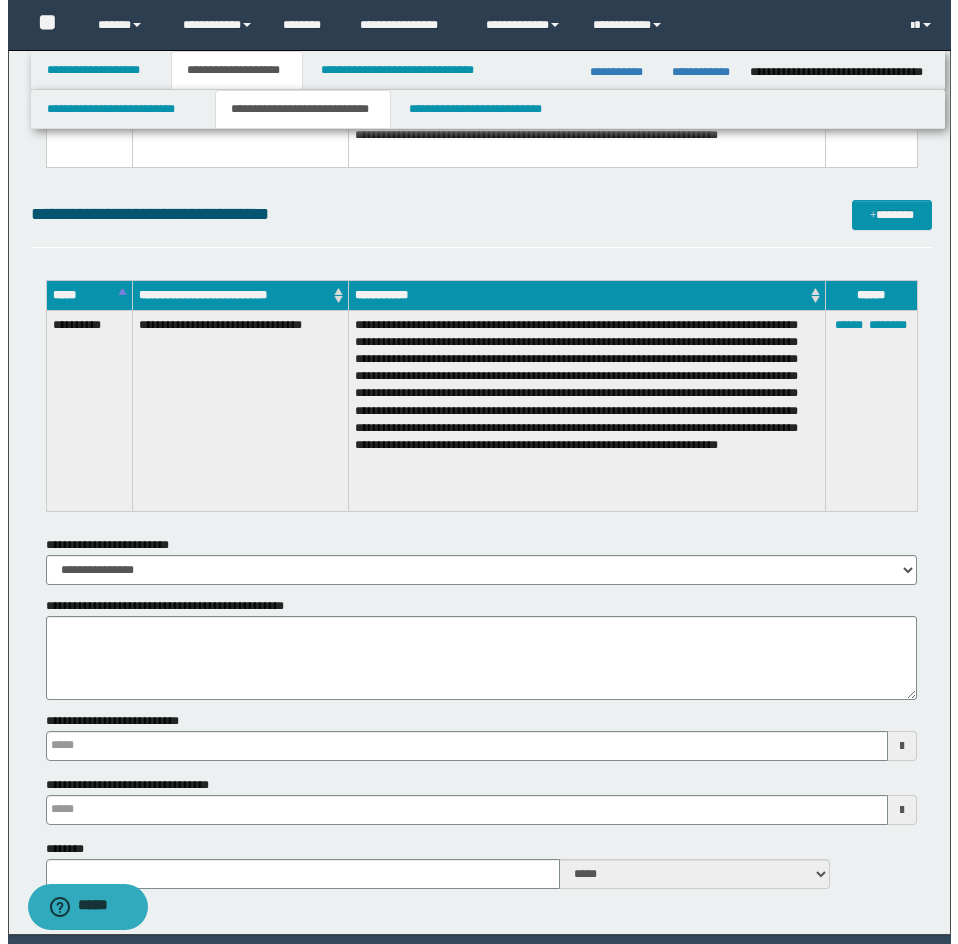 scroll, scrollTop: 10124, scrollLeft: 0, axis: vertical 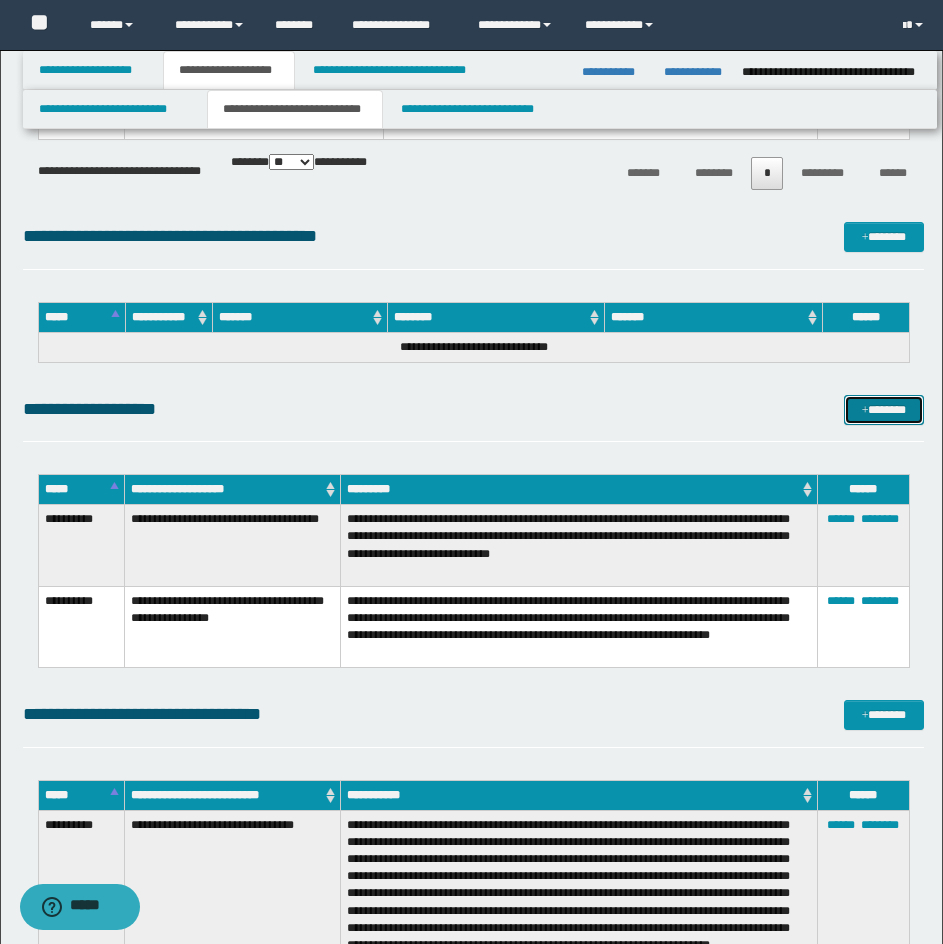click on "*******" at bounding box center [884, 410] 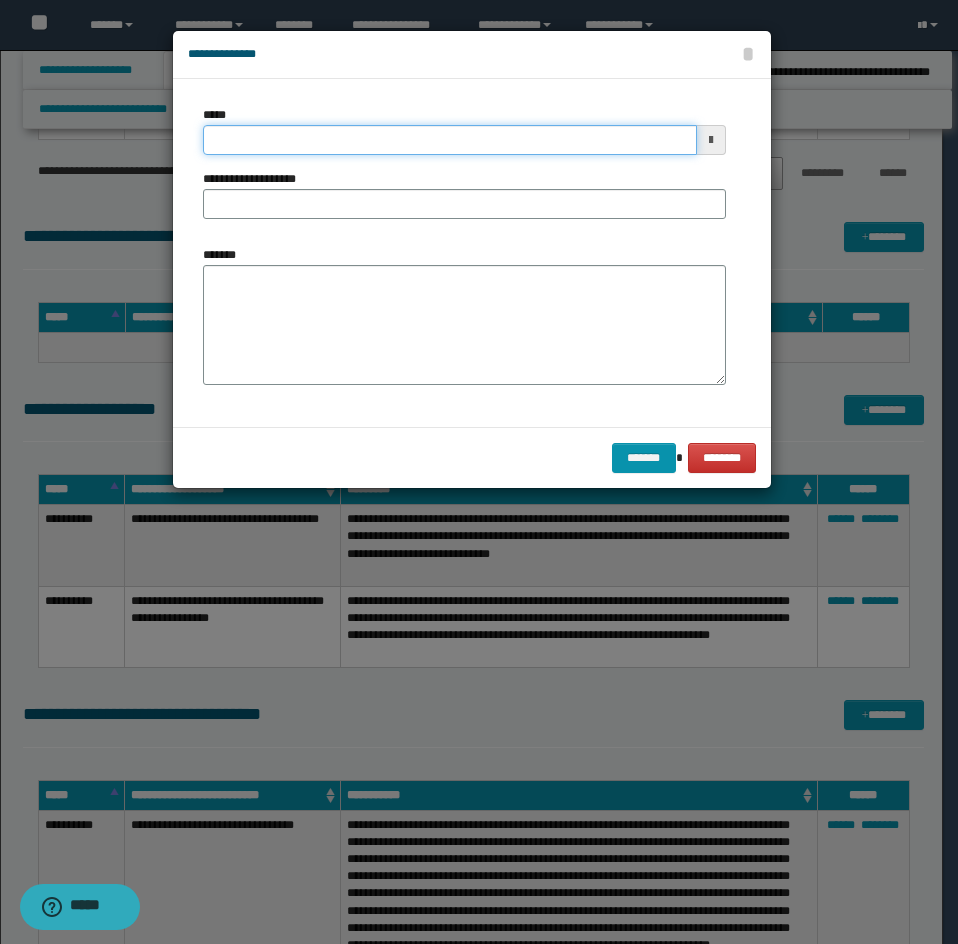 click on "*****" at bounding box center [450, 140] 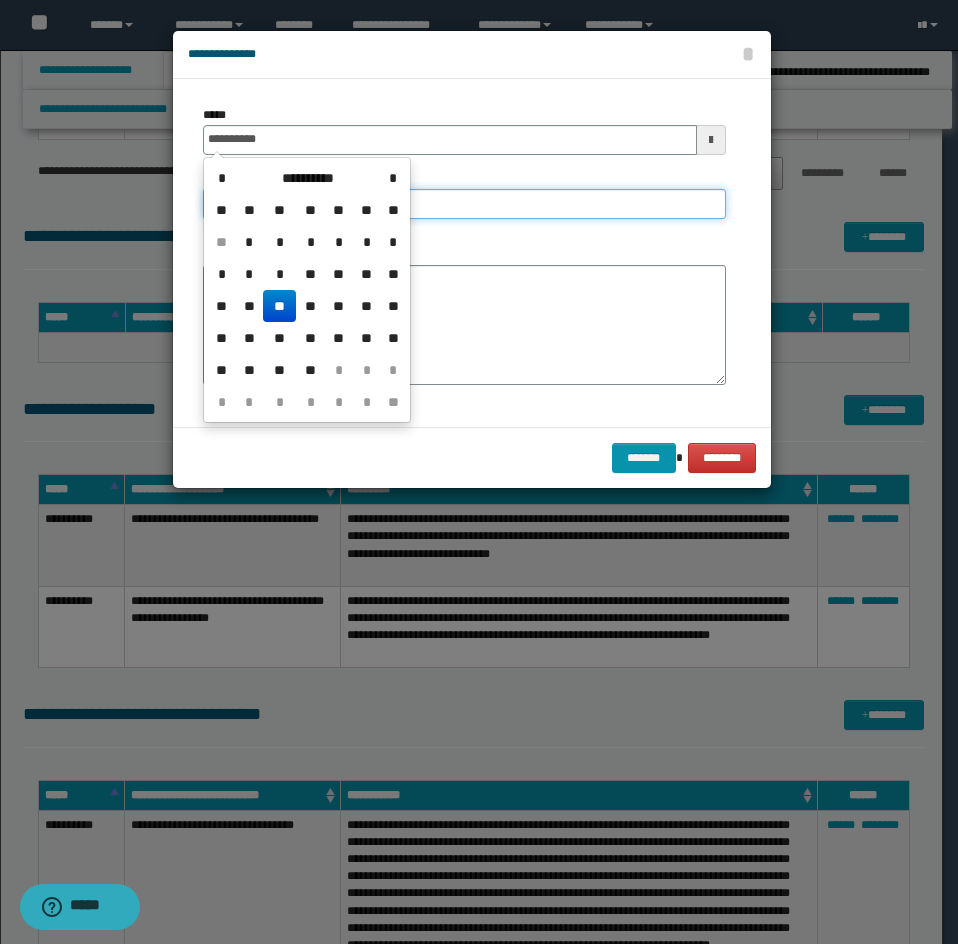 click on "**********" at bounding box center [464, 204] 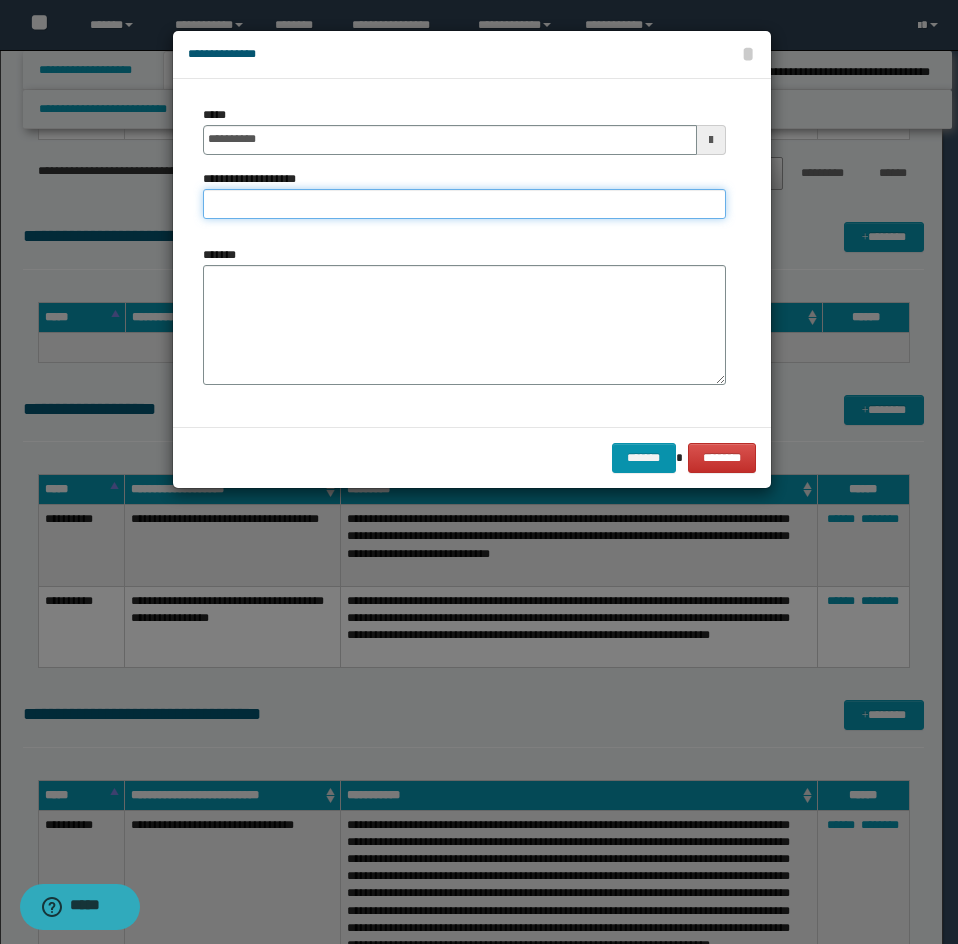 click on "**********" at bounding box center [464, 204] 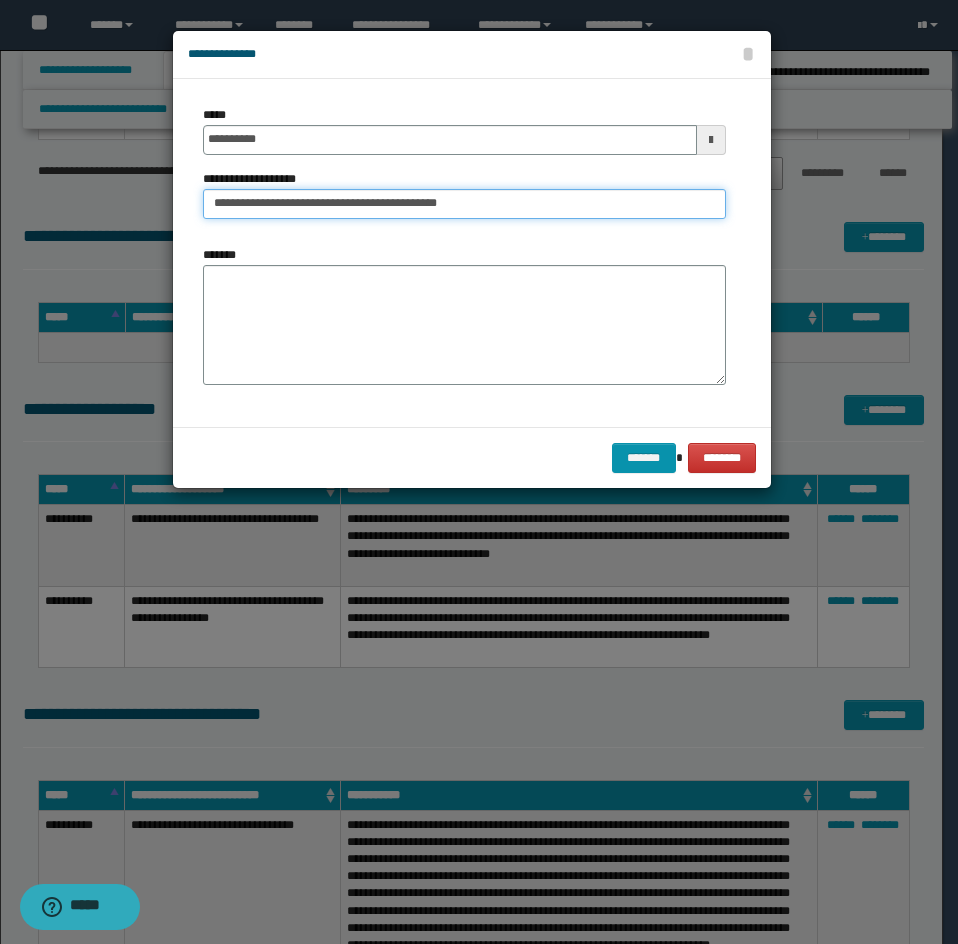 type on "**********" 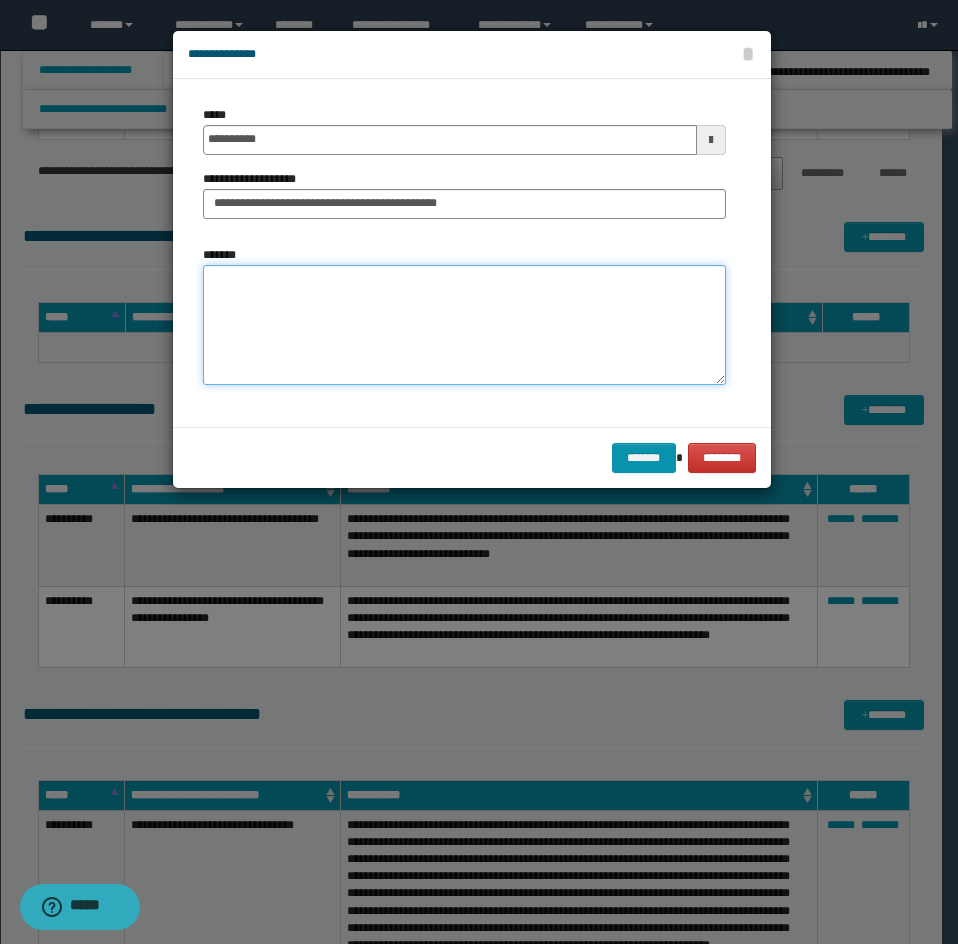 drag, startPoint x: 274, startPoint y: 296, endPoint x: 27, endPoint y: 348, distance: 252.41434 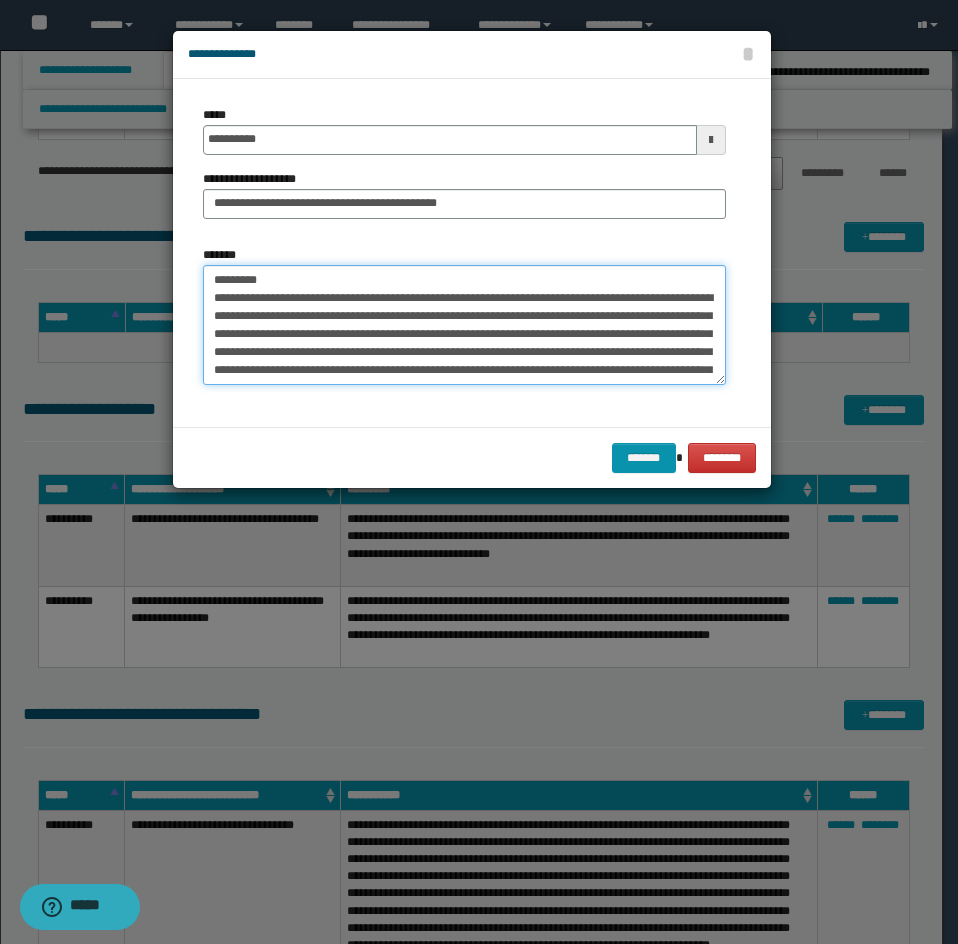 scroll, scrollTop: 174, scrollLeft: 0, axis: vertical 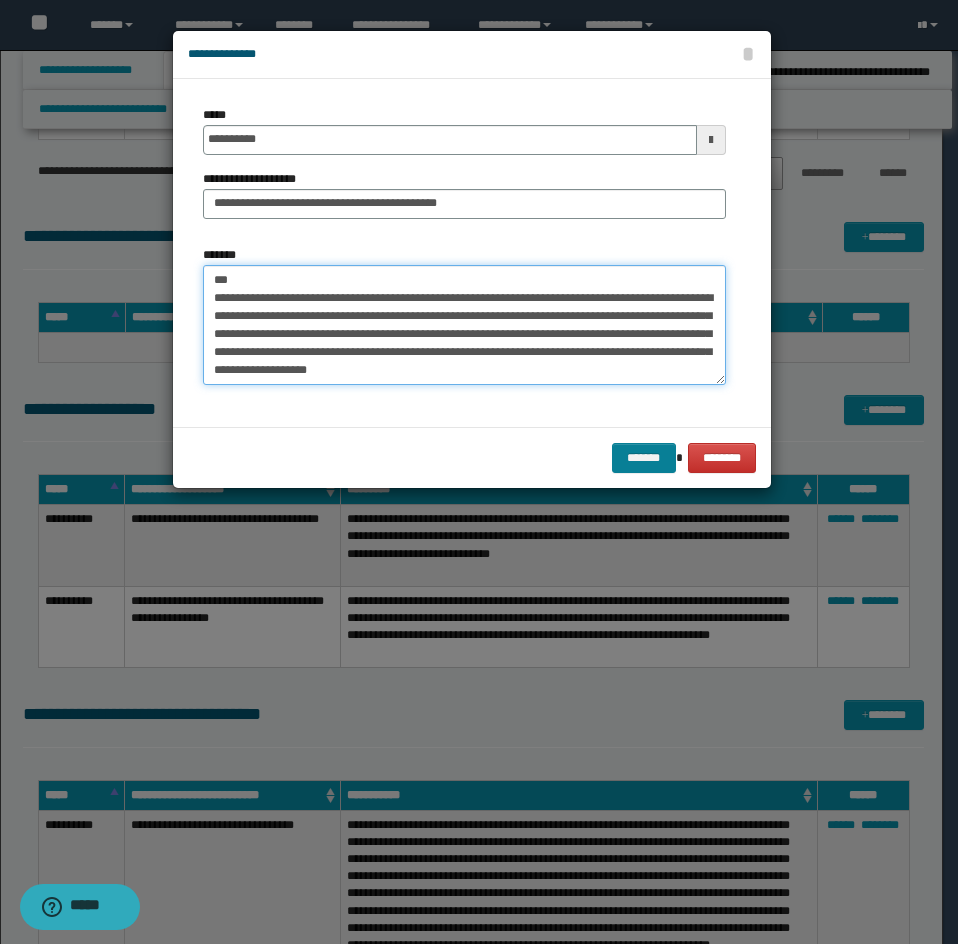 type on "**********" 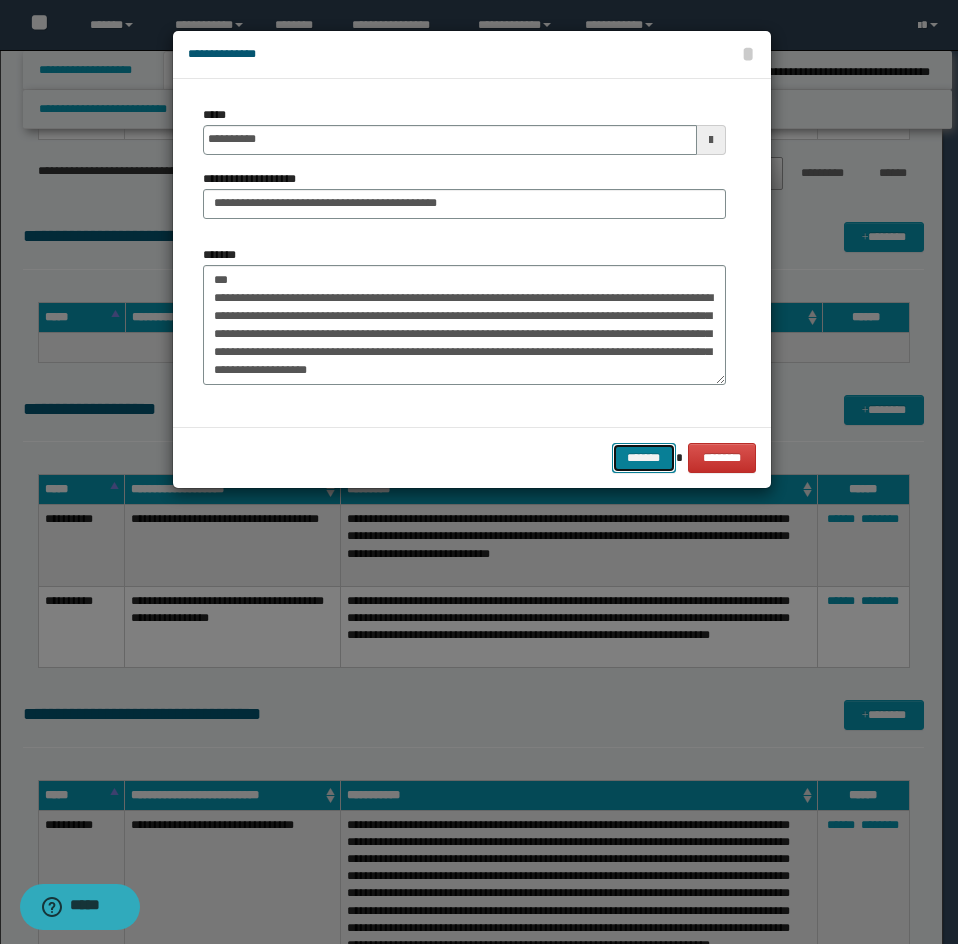 click on "*******" at bounding box center [644, 458] 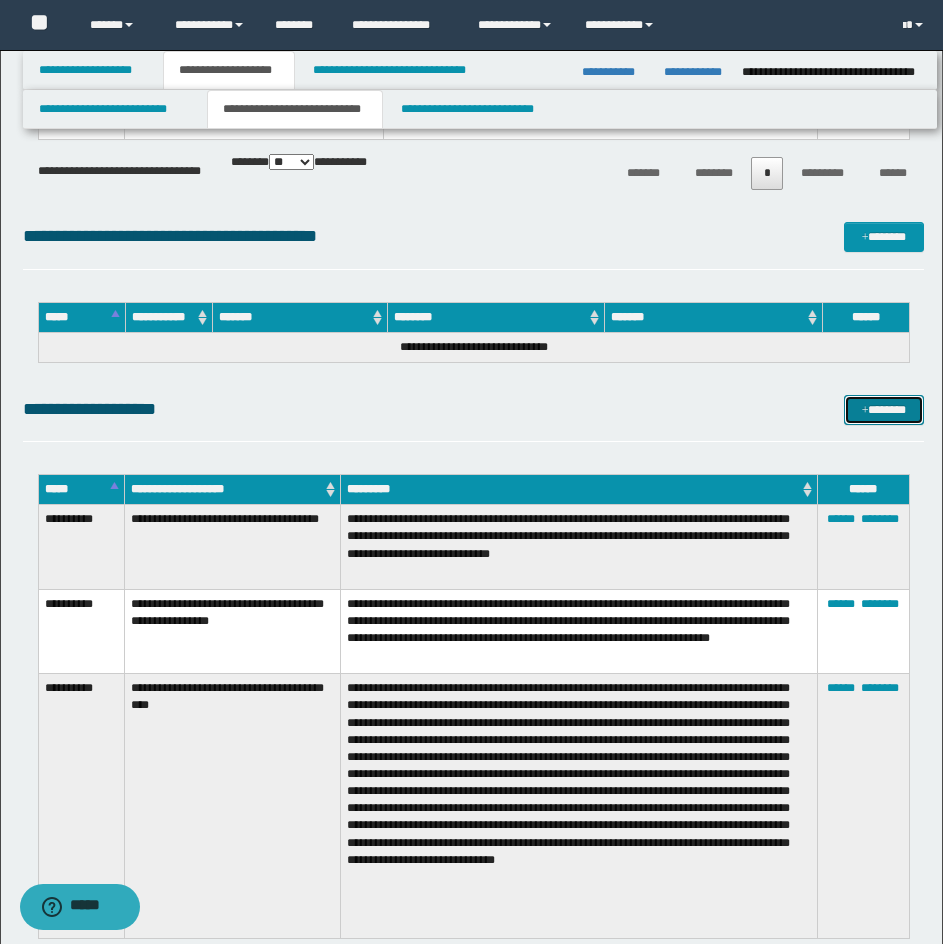 click on "*******" at bounding box center (884, 410) 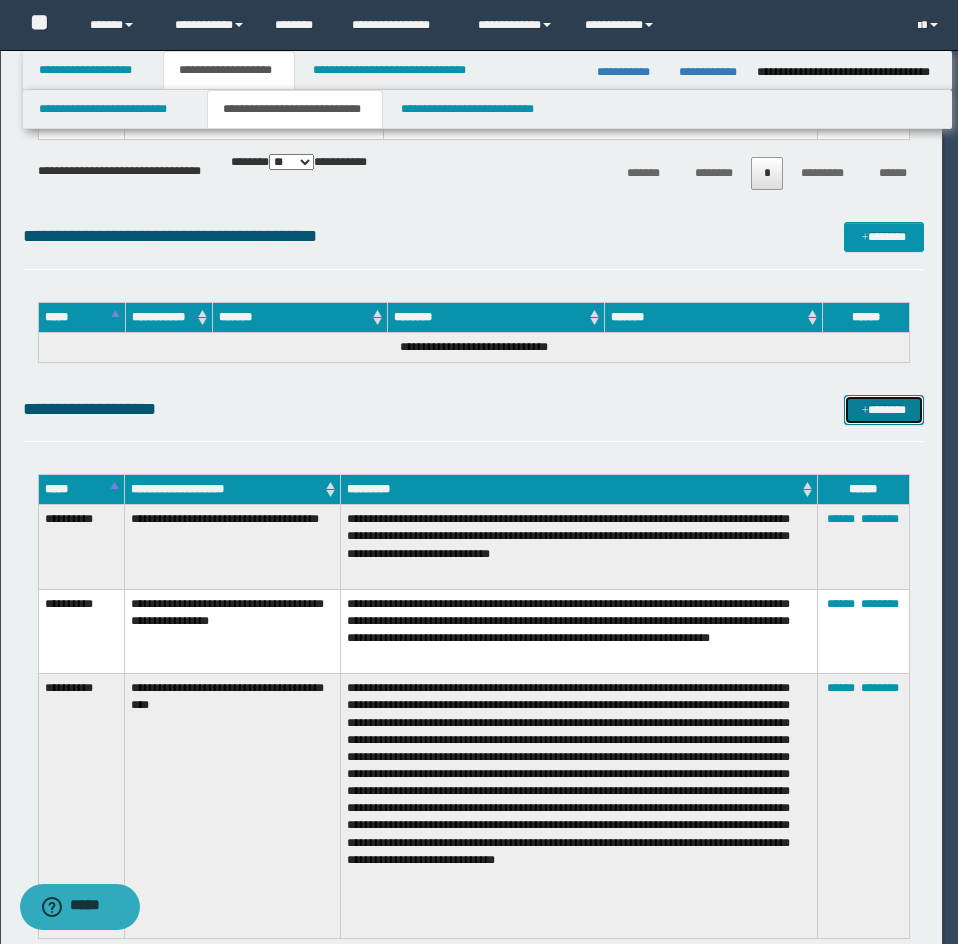 scroll, scrollTop: 0, scrollLeft: 0, axis: both 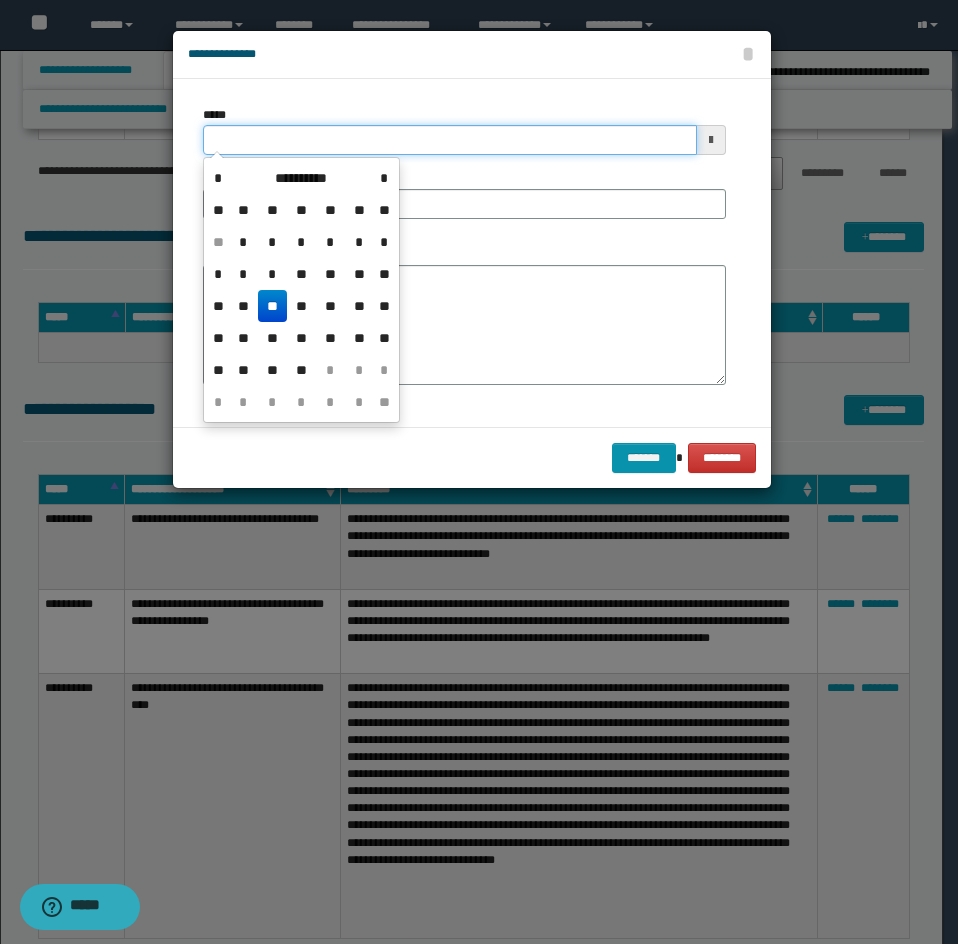 click on "*****" at bounding box center [450, 140] 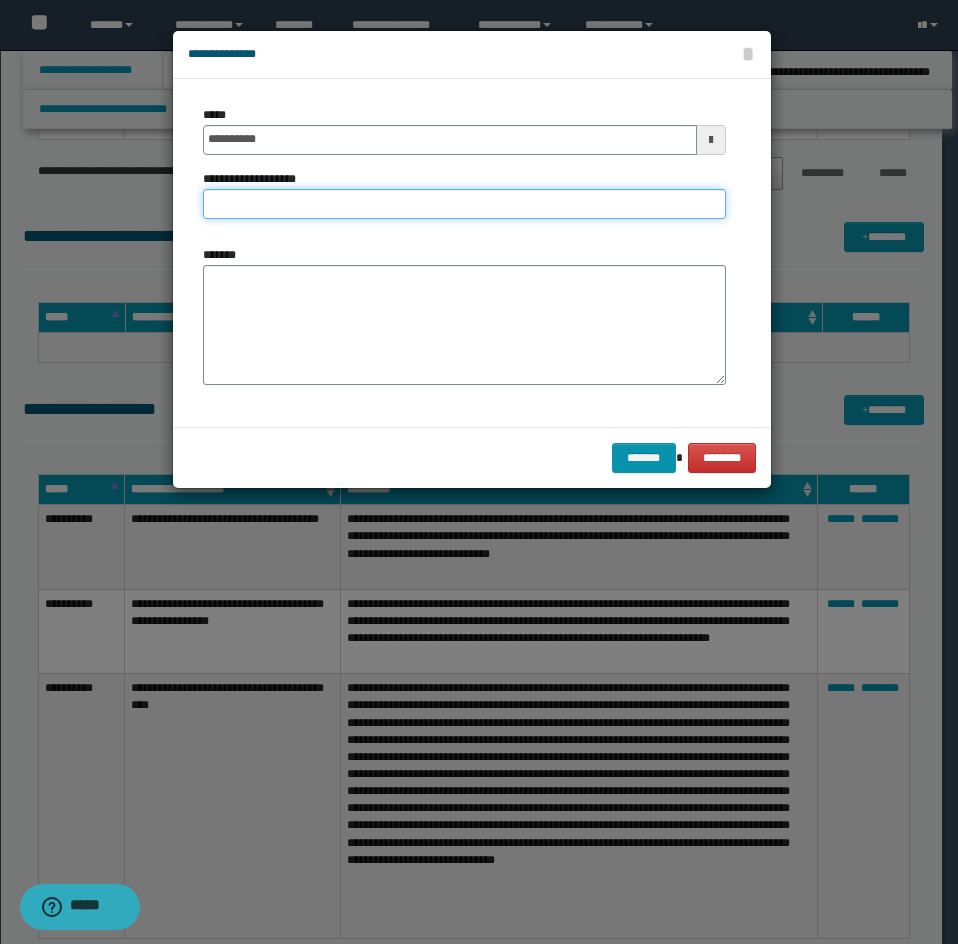 click on "**********" at bounding box center (464, 204) 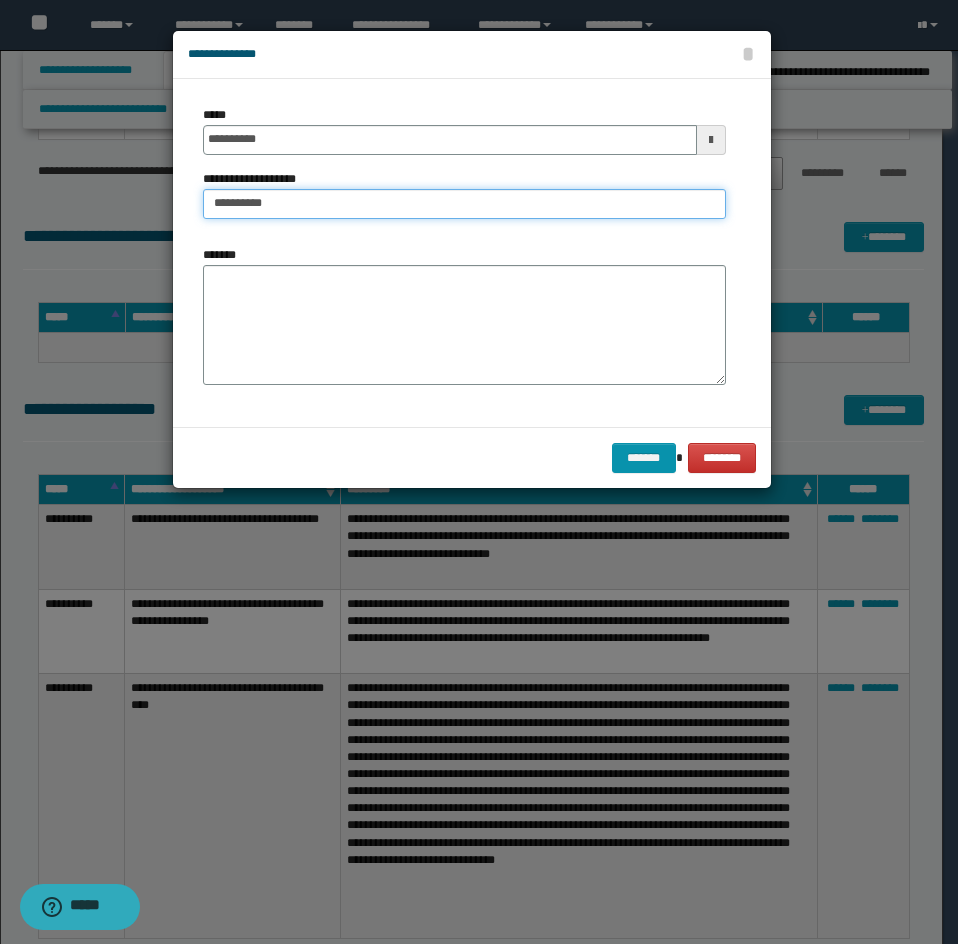 type on "*********" 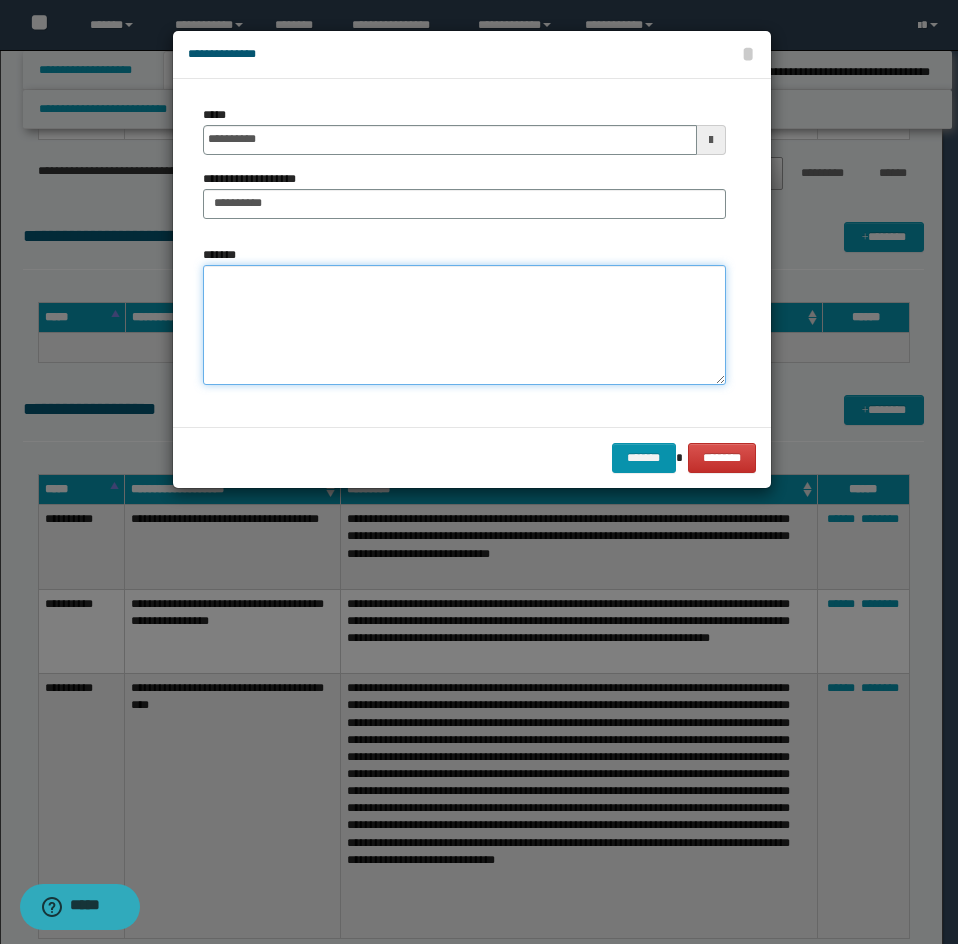 click on "*******" at bounding box center (464, 325) 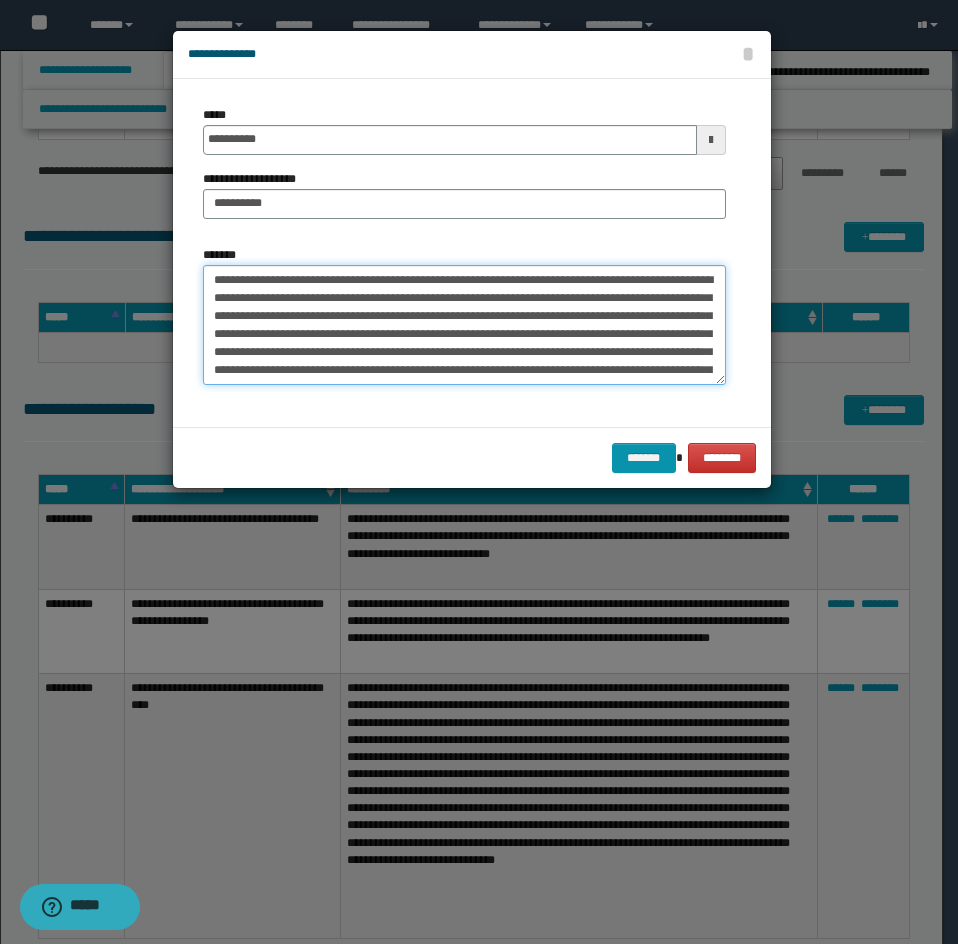 scroll, scrollTop: 120, scrollLeft: 0, axis: vertical 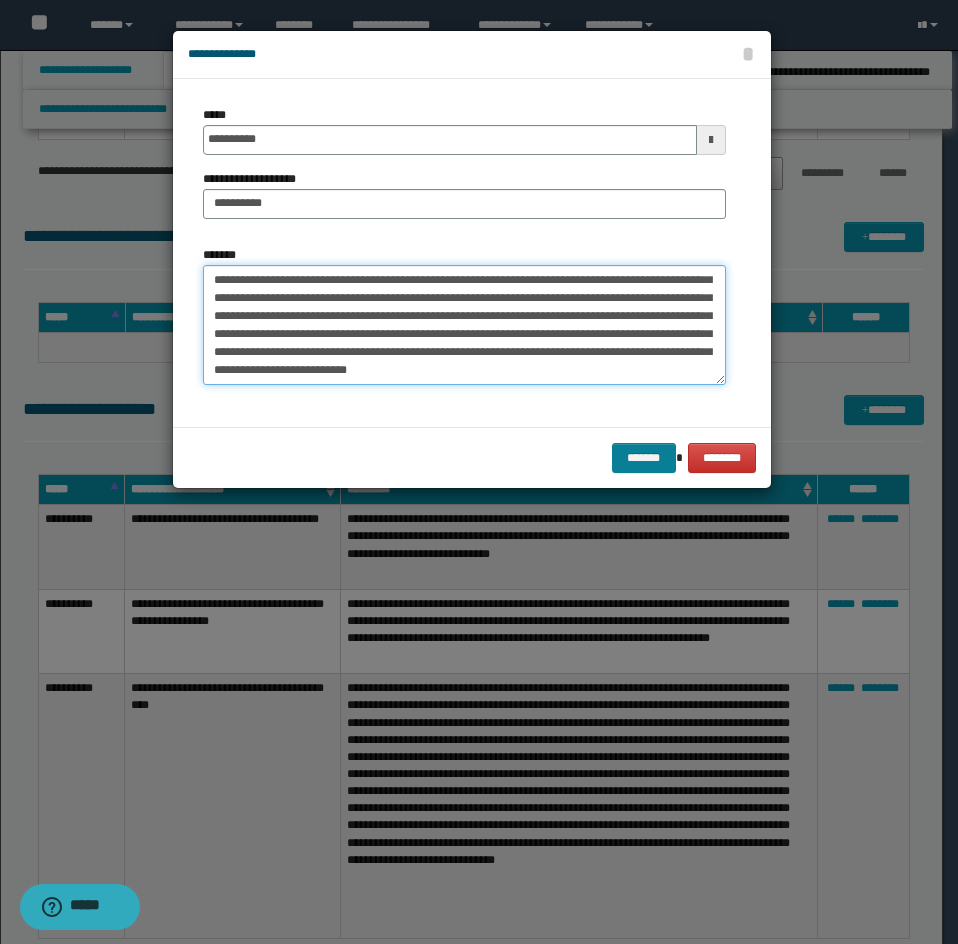 type on "**********" 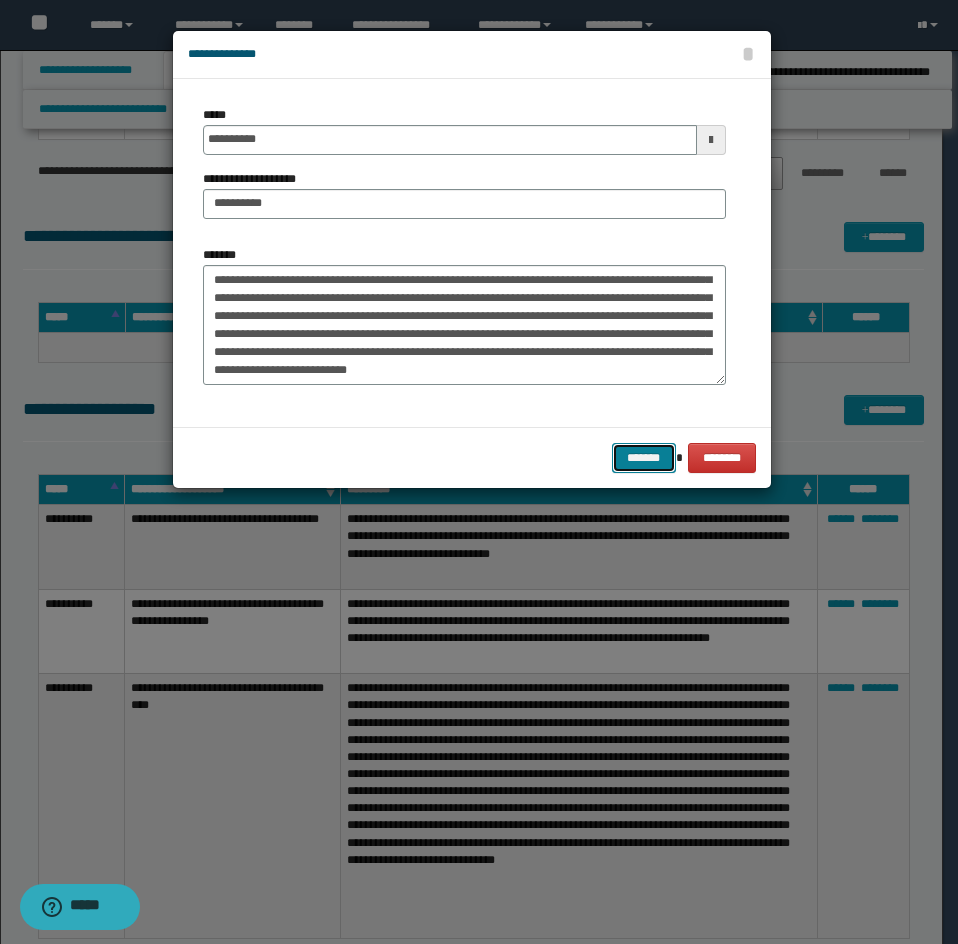 click on "*******" at bounding box center (644, 458) 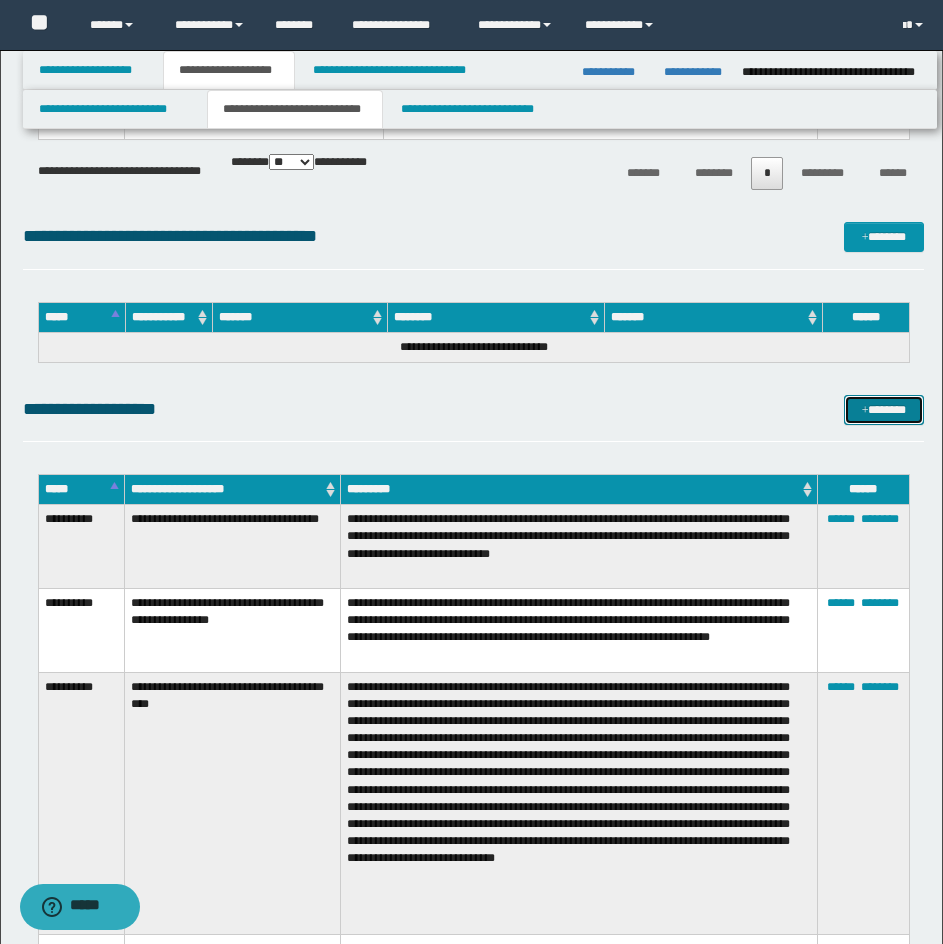 click on "*******" at bounding box center (884, 410) 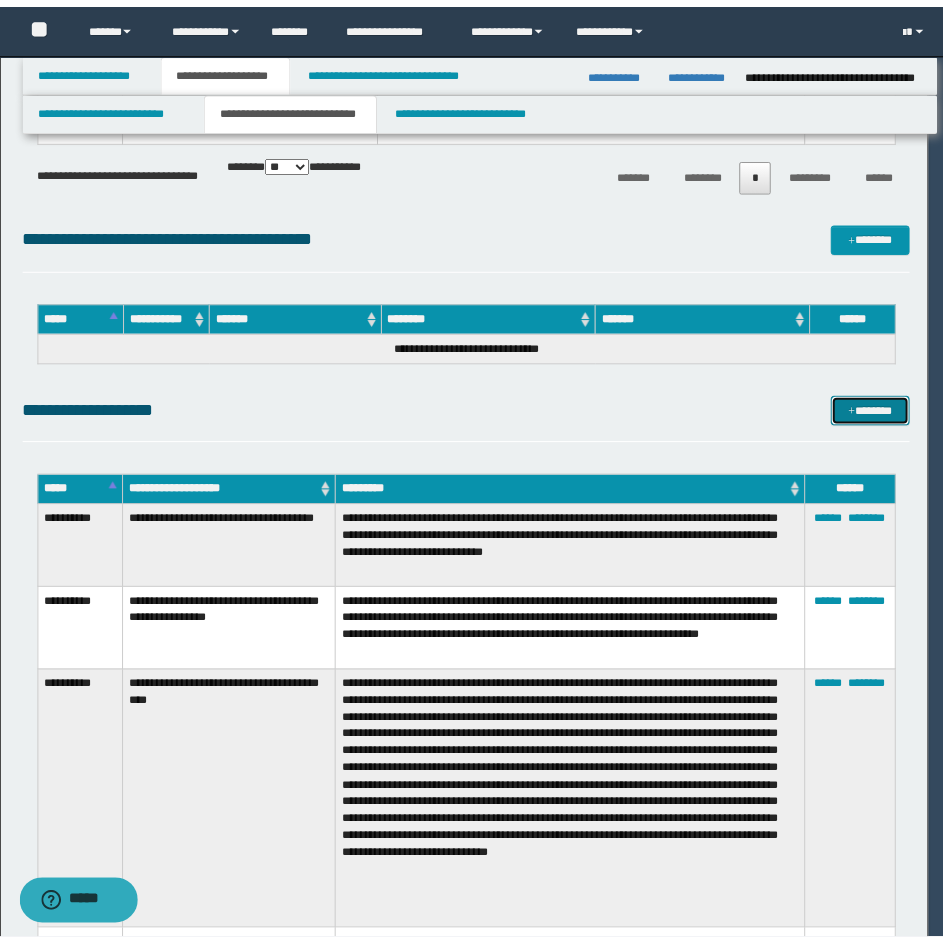scroll, scrollTop: 0, scrollLeft: 0, axis: both 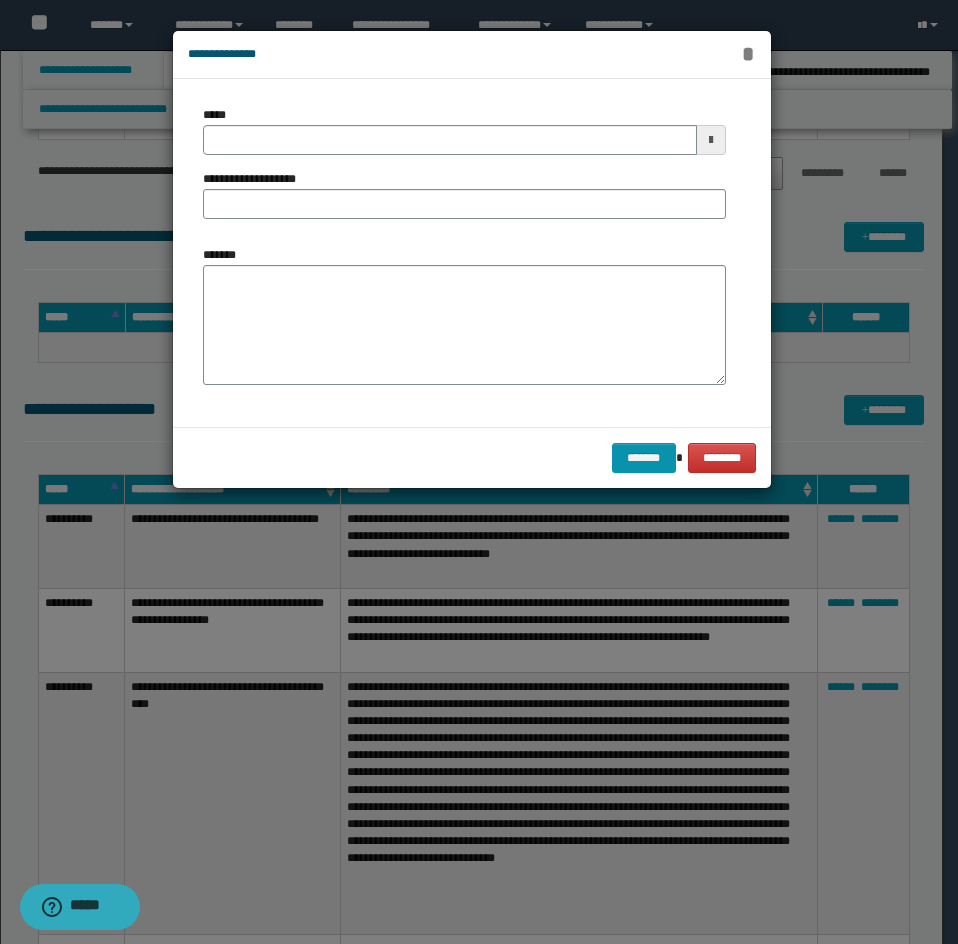 click on "*" at bounding box center [748, 54] 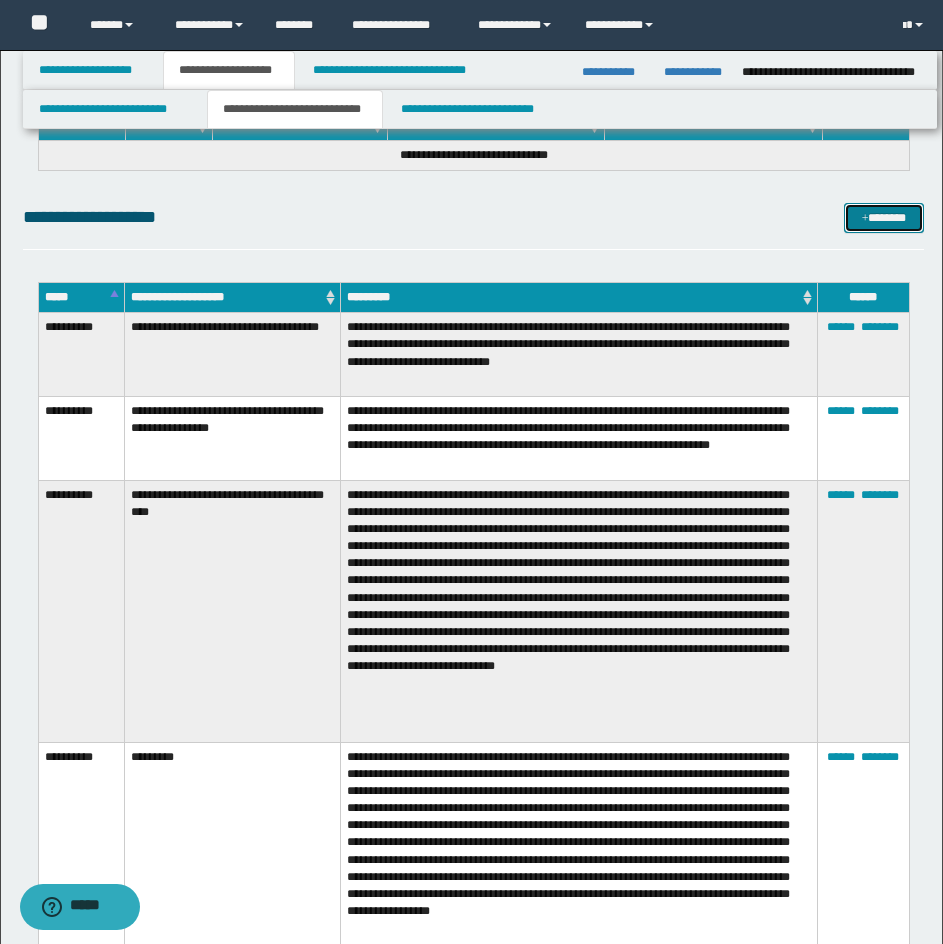 scroll, scrollTop: 10424, scrollLeft: 0, axis: vertical 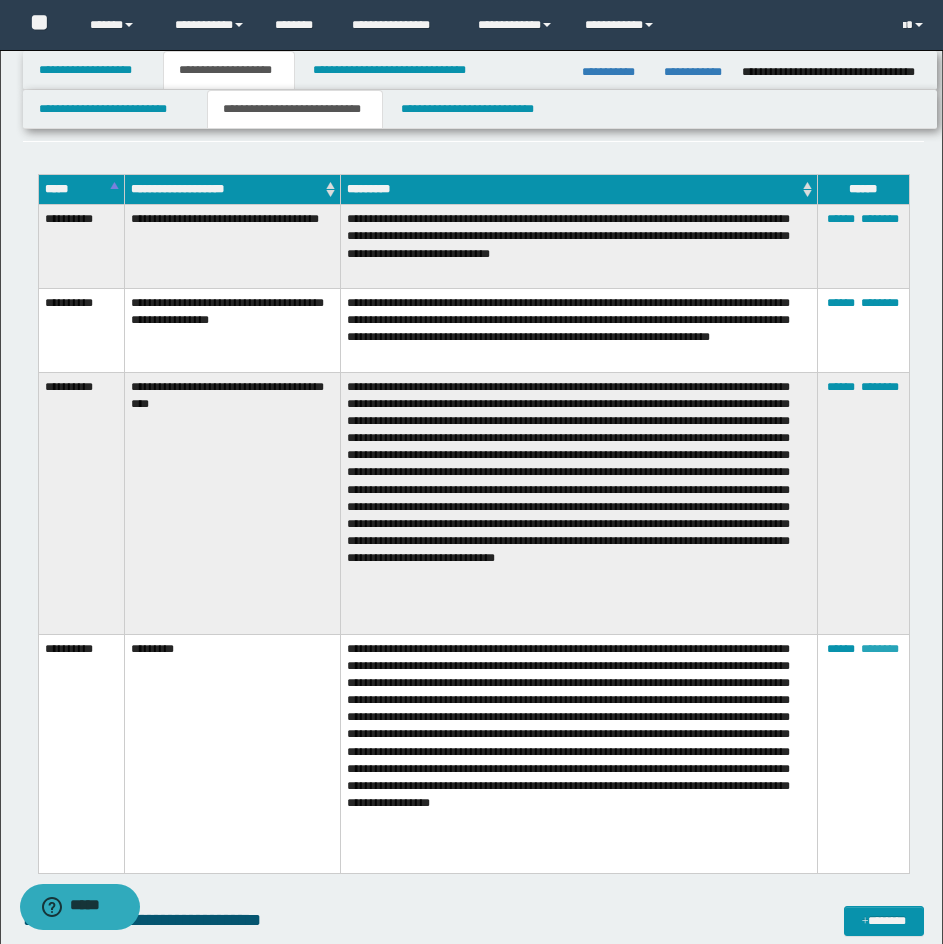 click on "********" at bounding box center [880, 303] 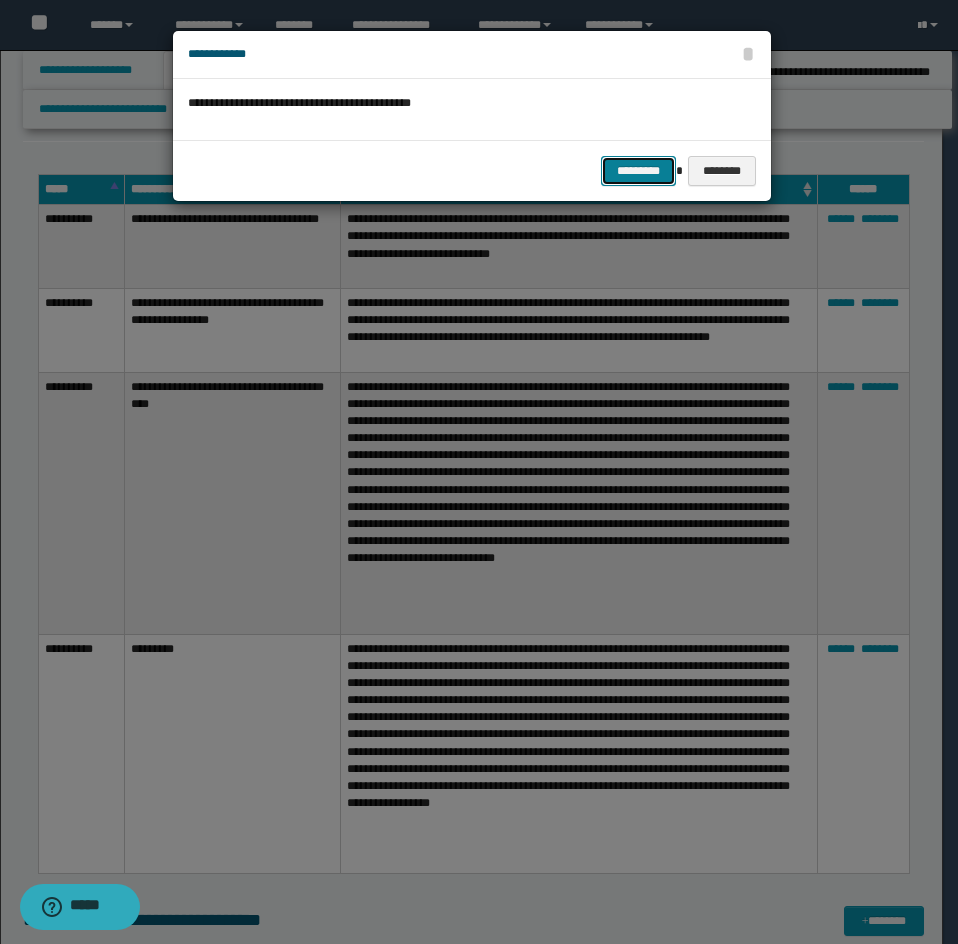 click on "*********" at bounding box center (638, 171) 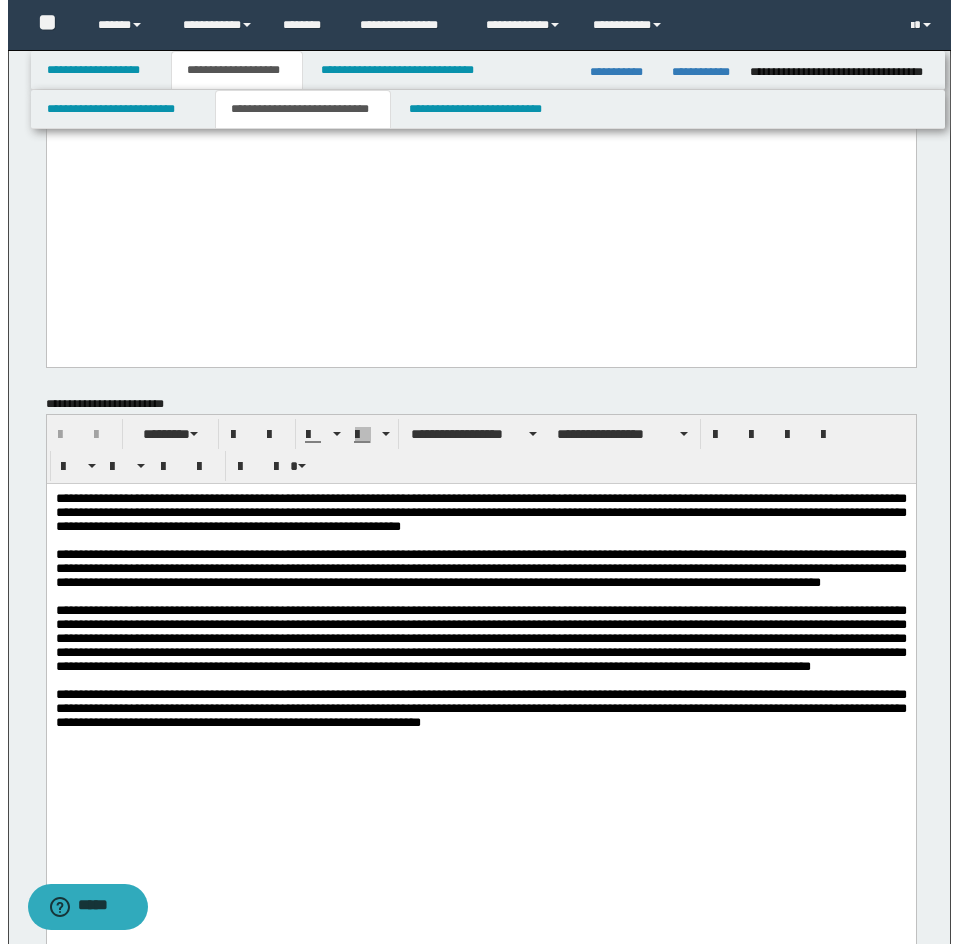scroll, scrollTop: 5724, scrollLeft: 0, axis: vertical 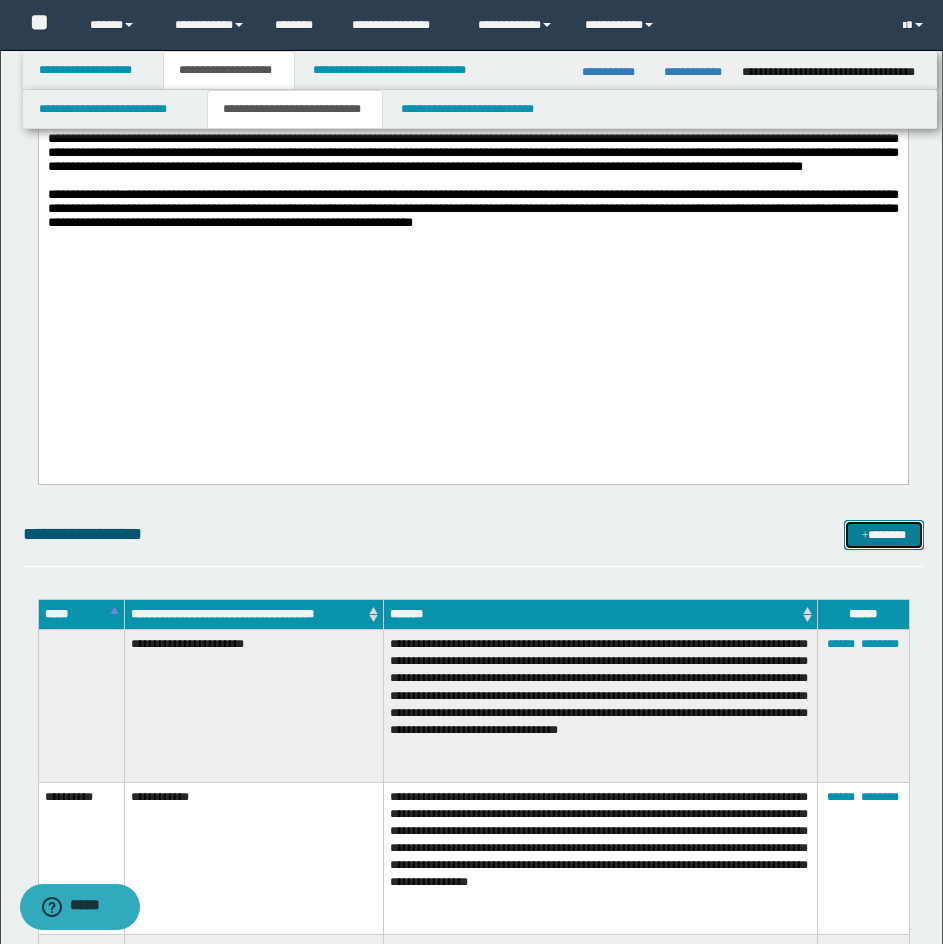 click on "*******" at bounding box center [884, 535] 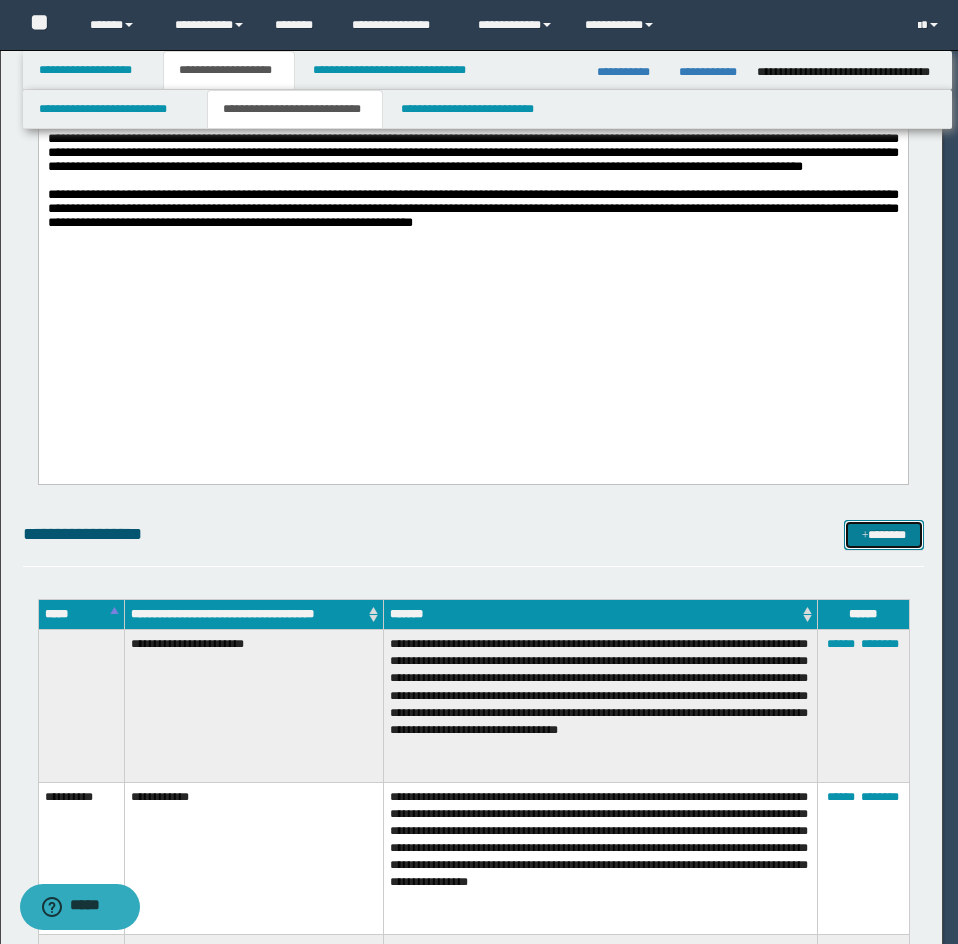 scroll, scrollTop: 0, scrollLeft: 0, axis: both 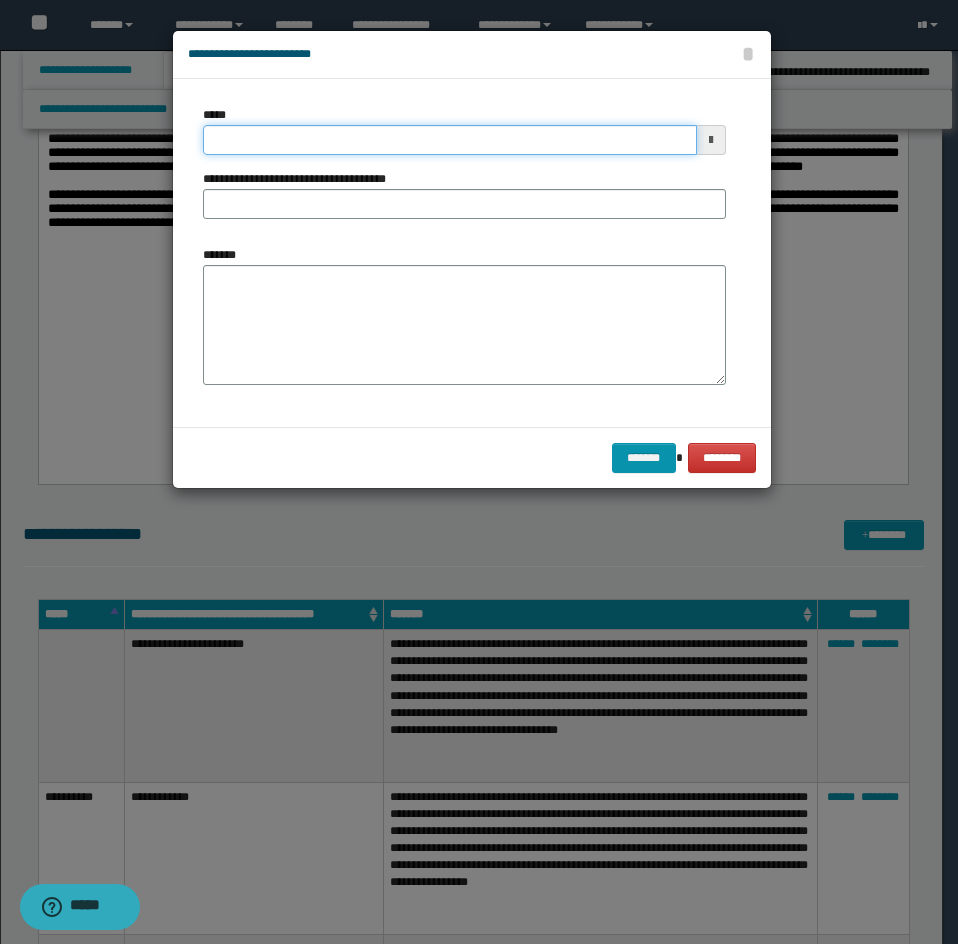 click on "*****" at bounding box center [450, 140] 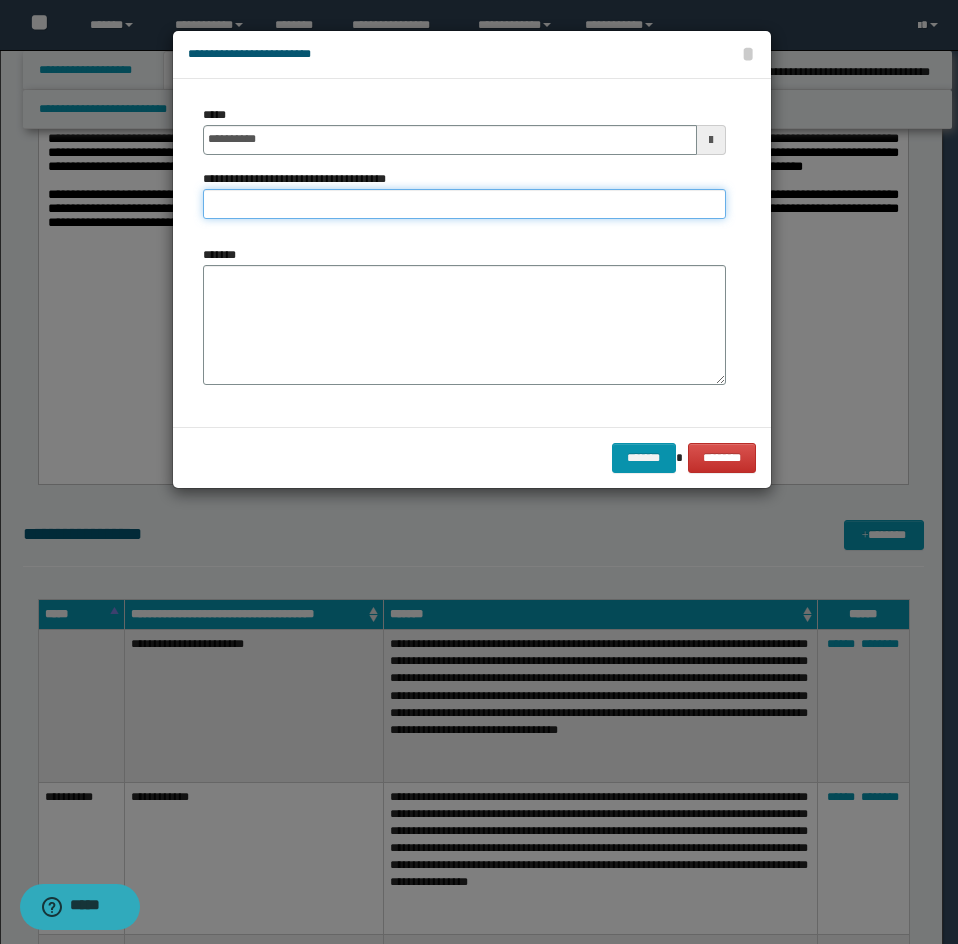 click on "**********" at bounding box center (464, 204) 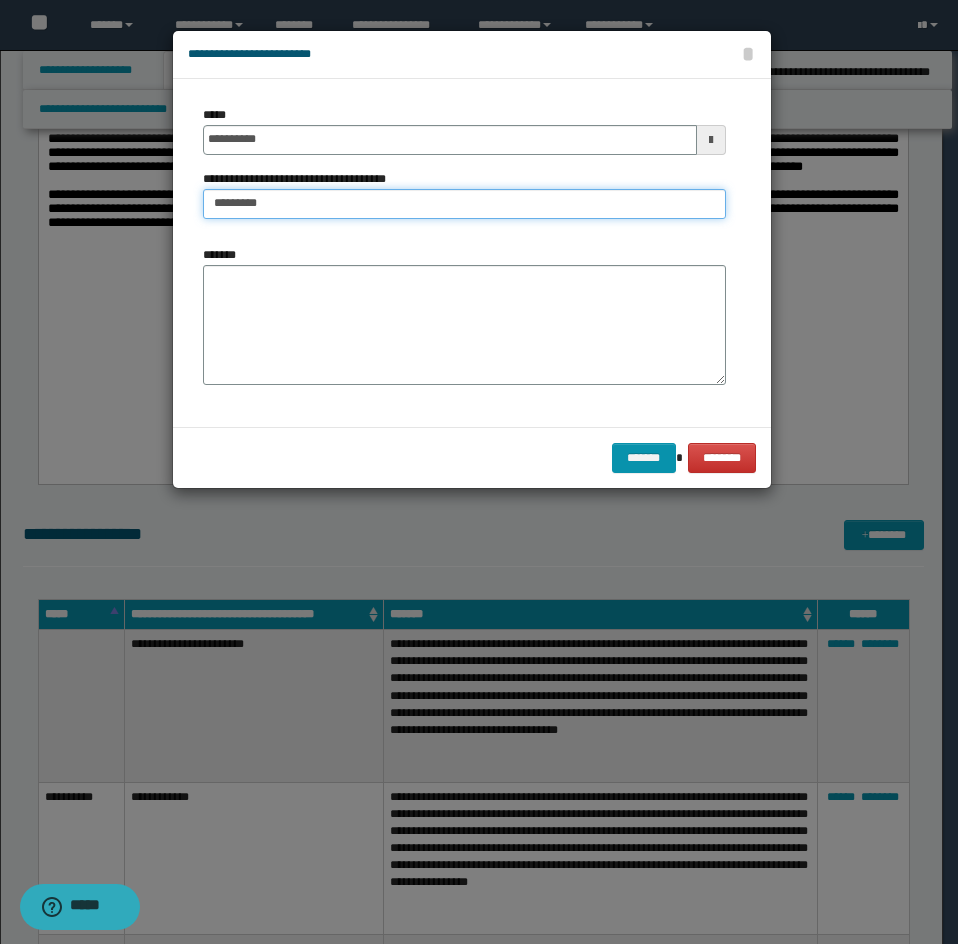type on "*********" 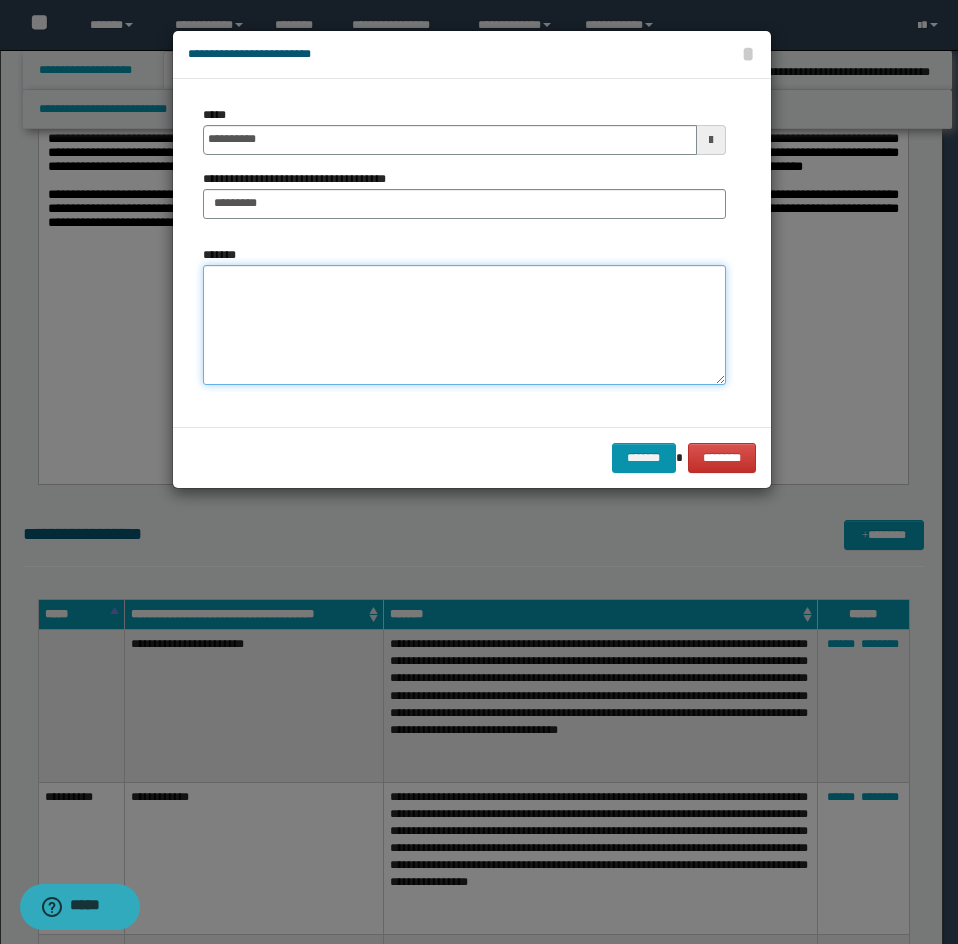 click on "*******" at bounding box center (464, 325) 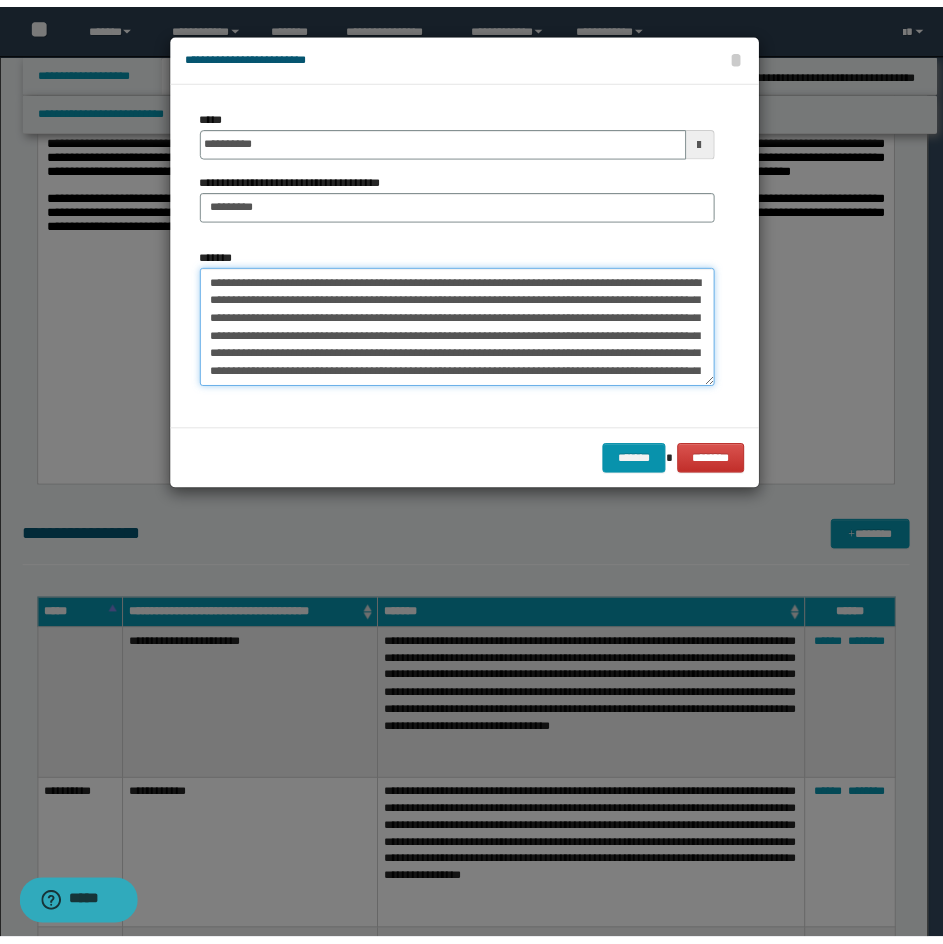 scroll, scrollTop: 120, scrollLeft: 0, axis: vertical 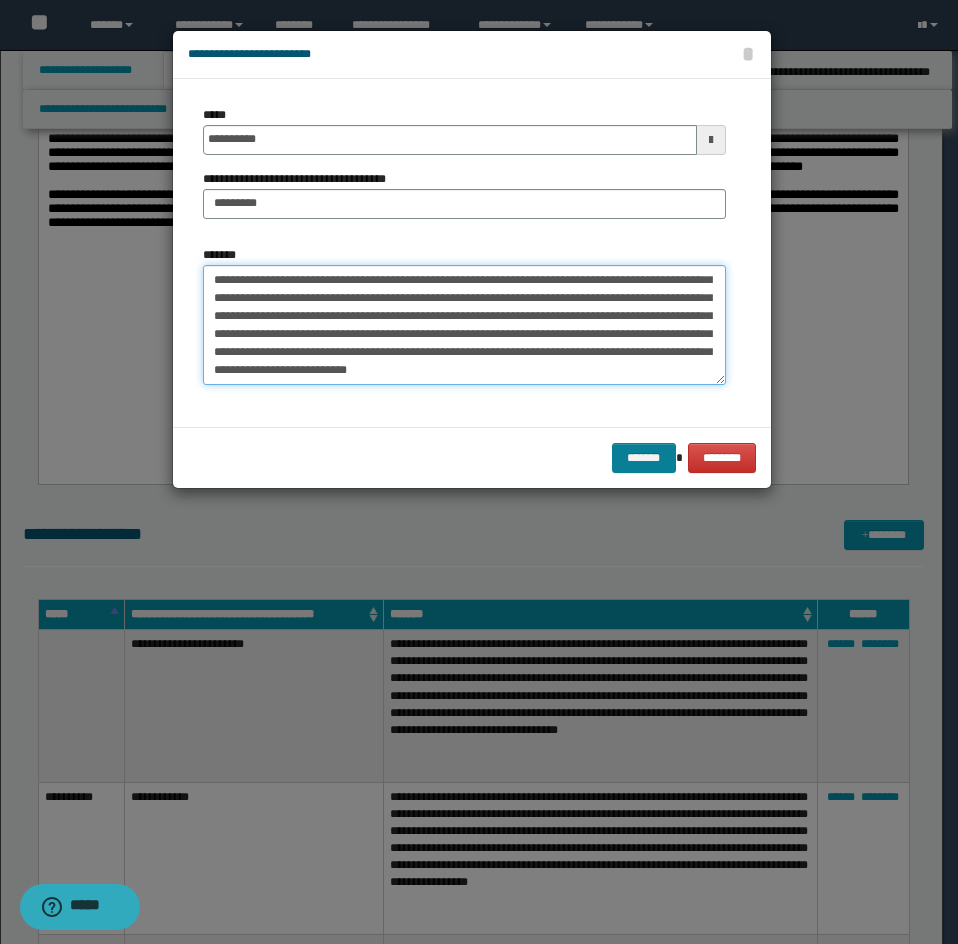type on "**********" 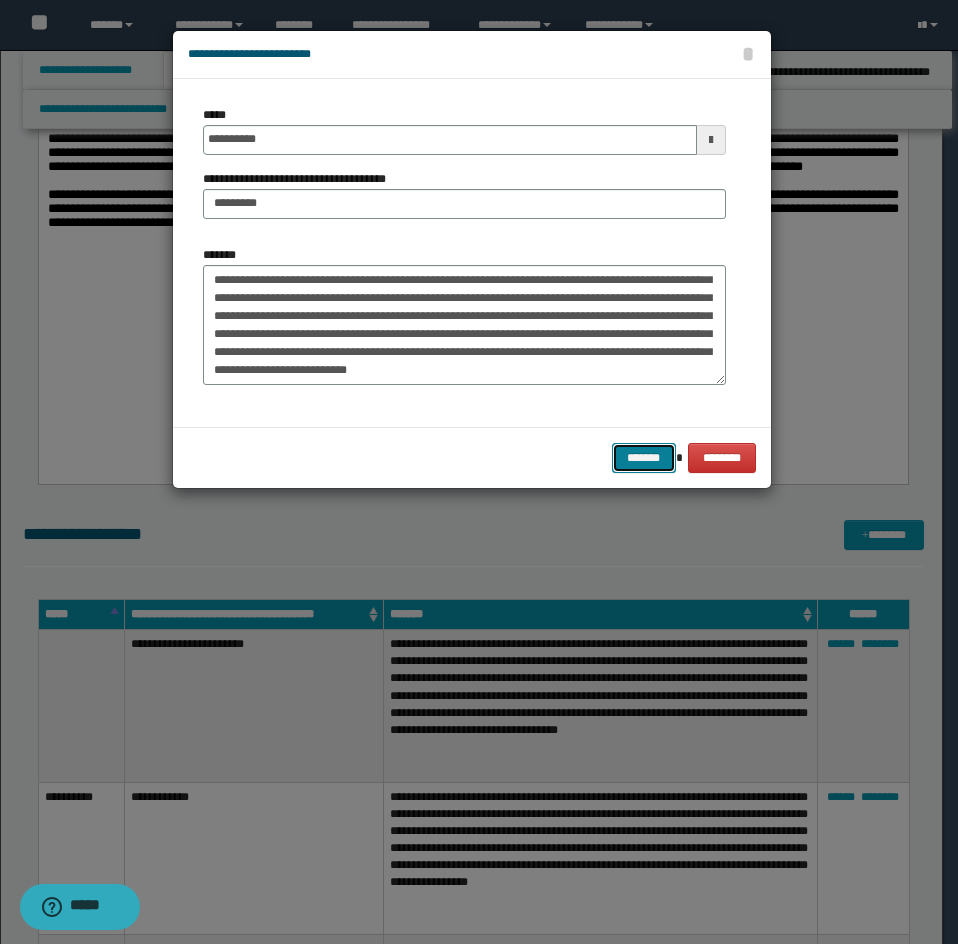 click on "*******" at bounding box center [644, 458] 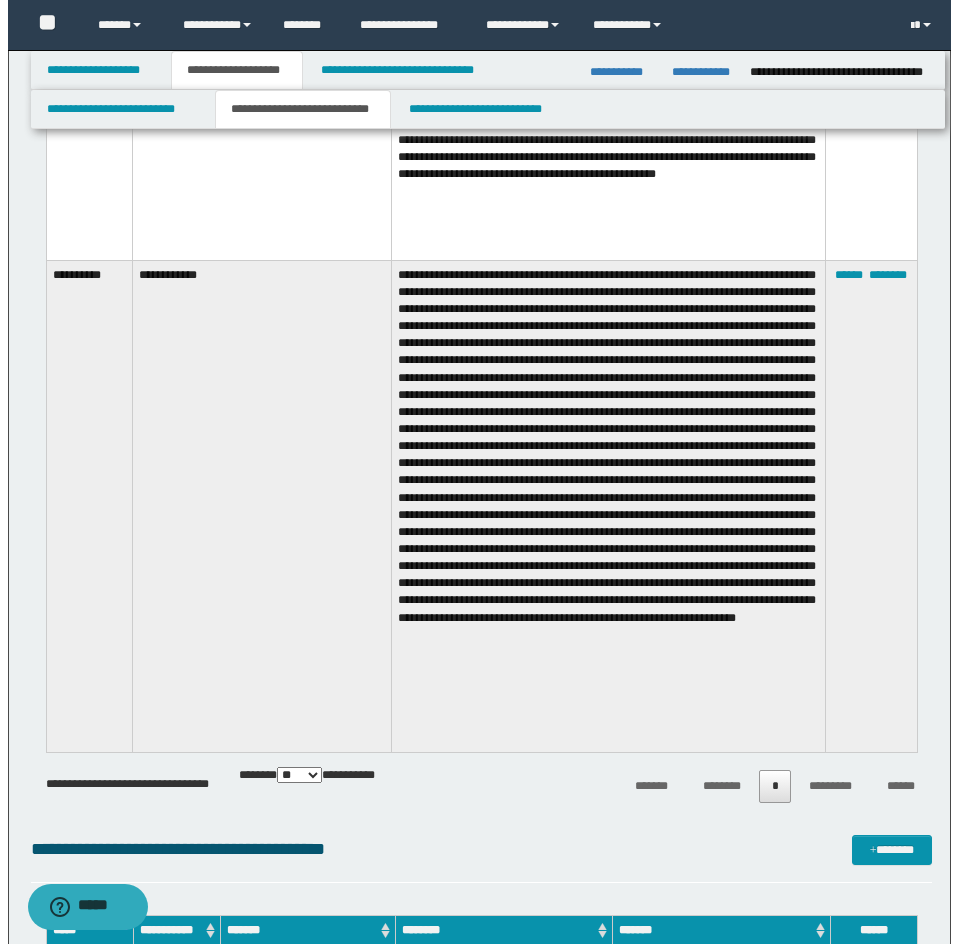 scroll, scrollTop: 10324, scrollLeft: 0, axis: vertical 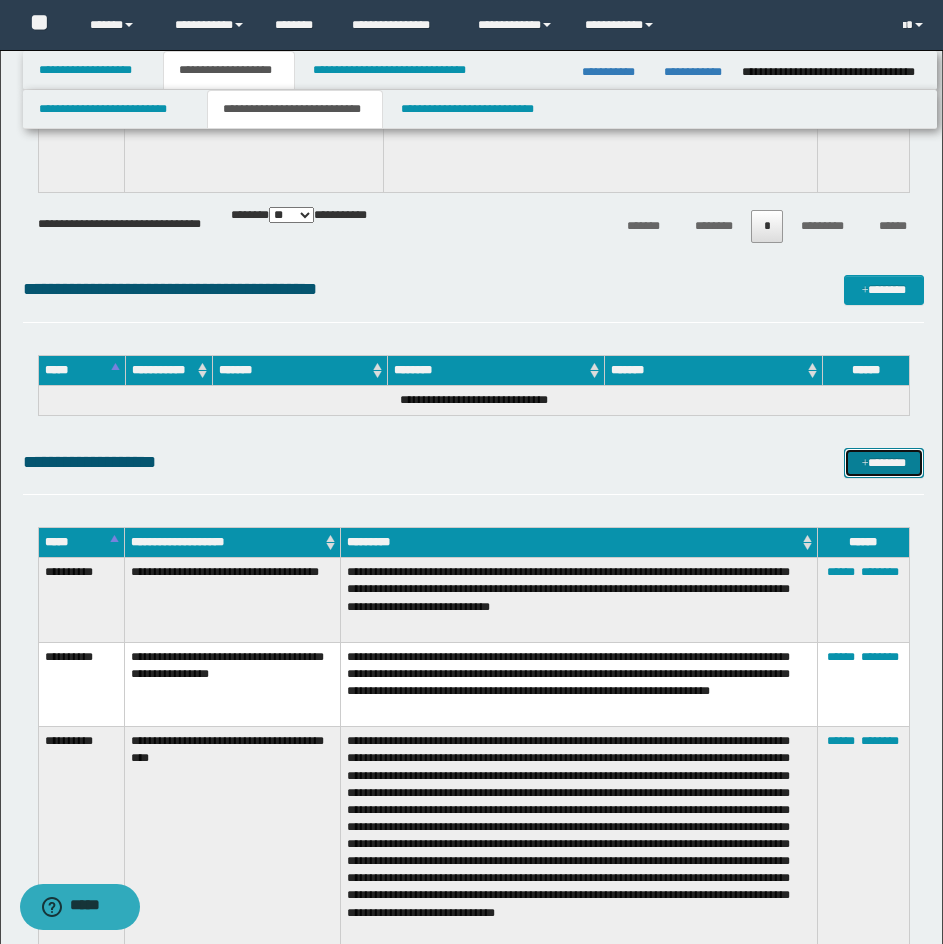 click on "*******" at bounding box center [884, 463] 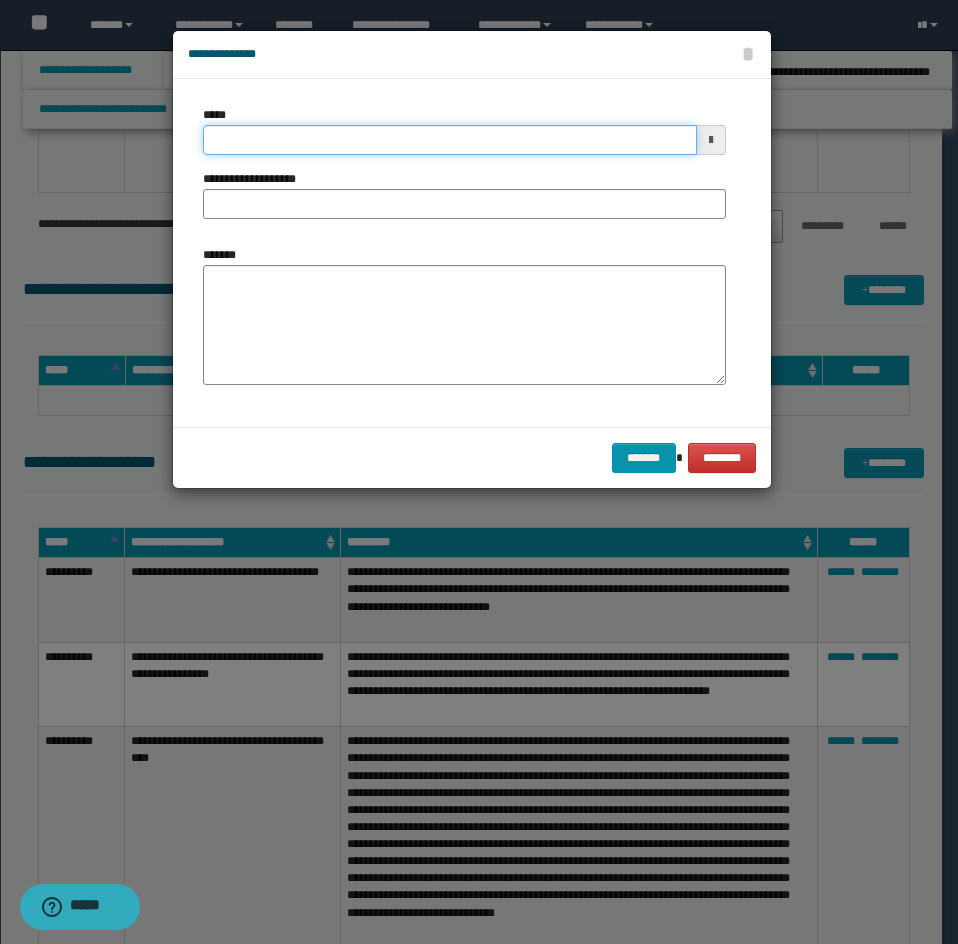 click on "*****" at bounding box center [450, 140] 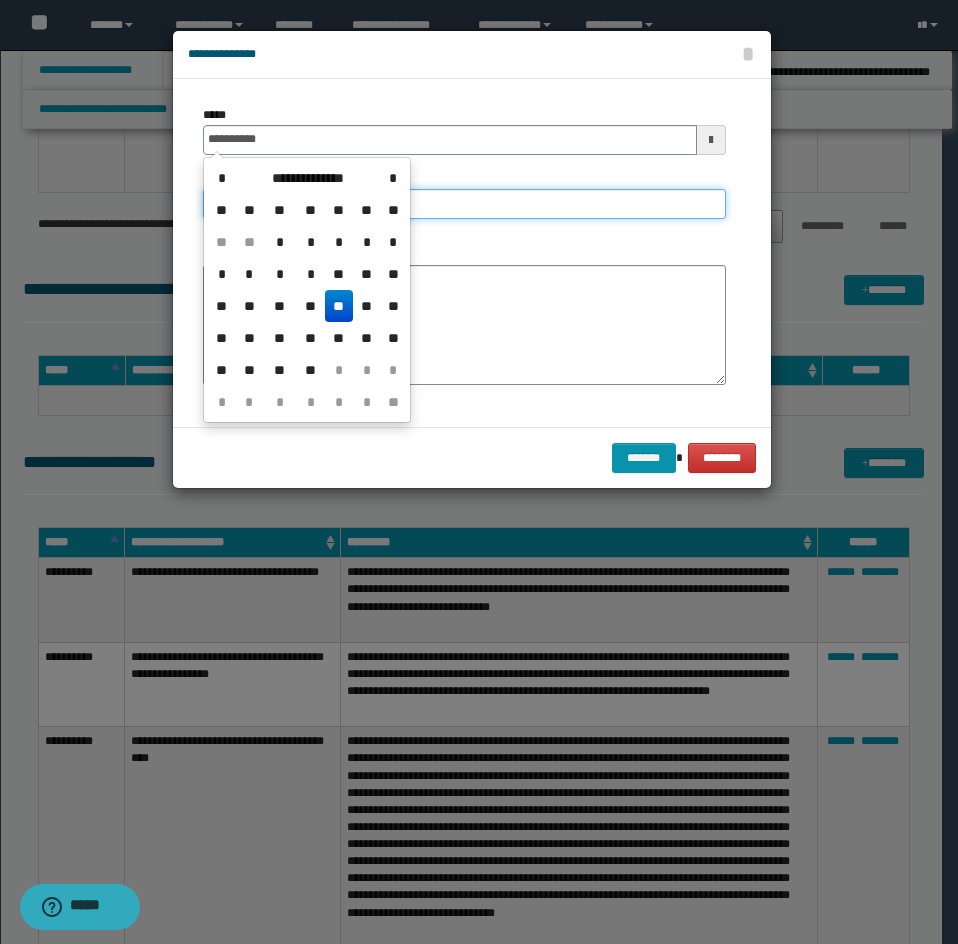 drag, startPoint x: 448, startPoint y: 201, endPoint x: 411, endPoint y: 201, distance: 37 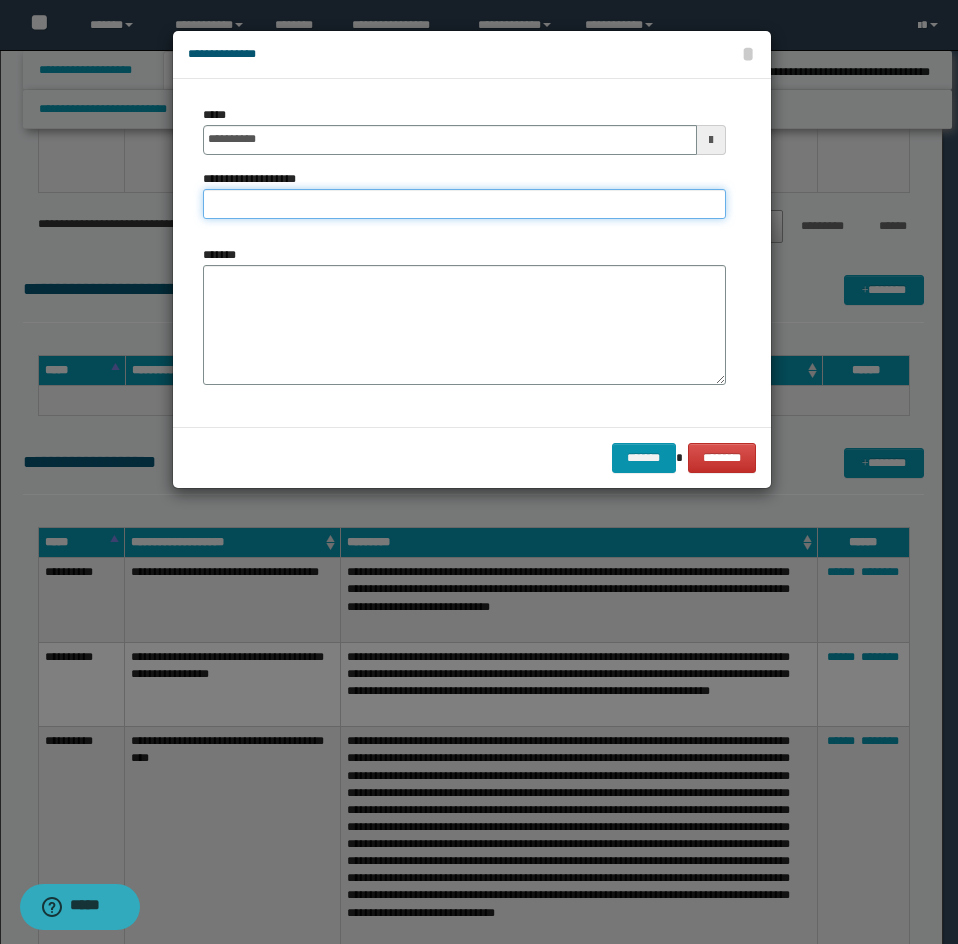 click on "**********" at bounding box center (464, 204) 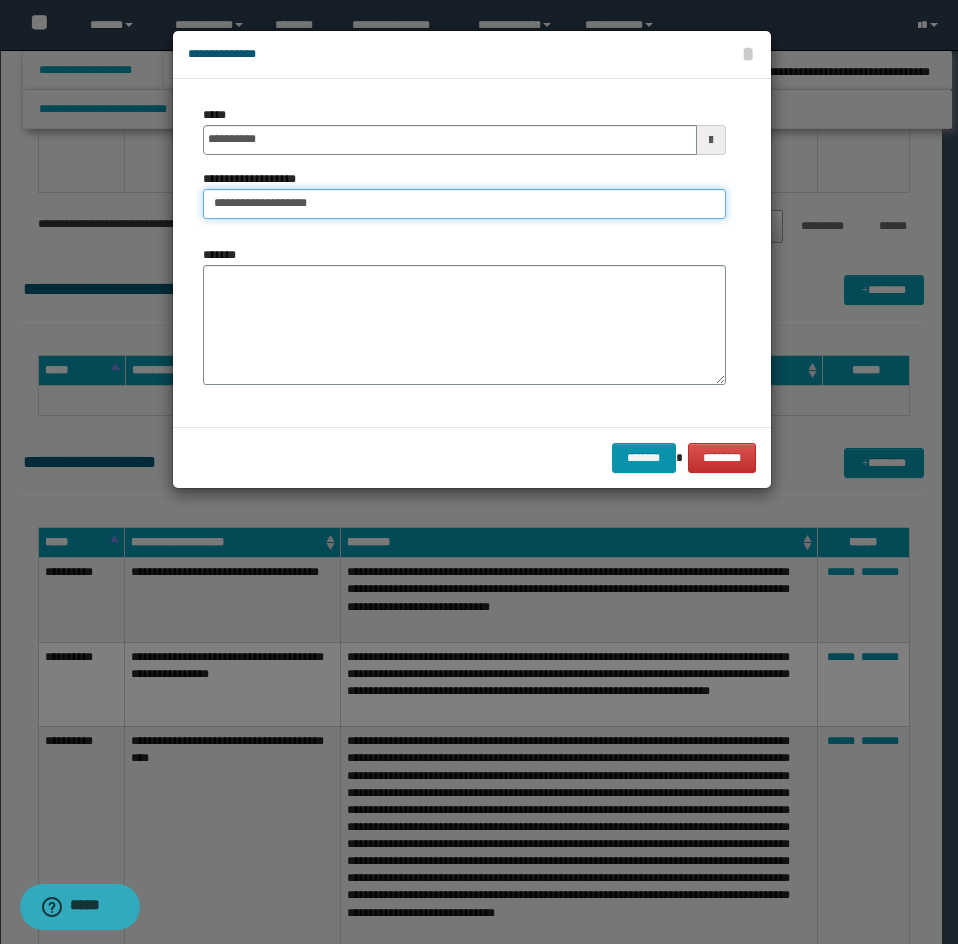 type on "**********" 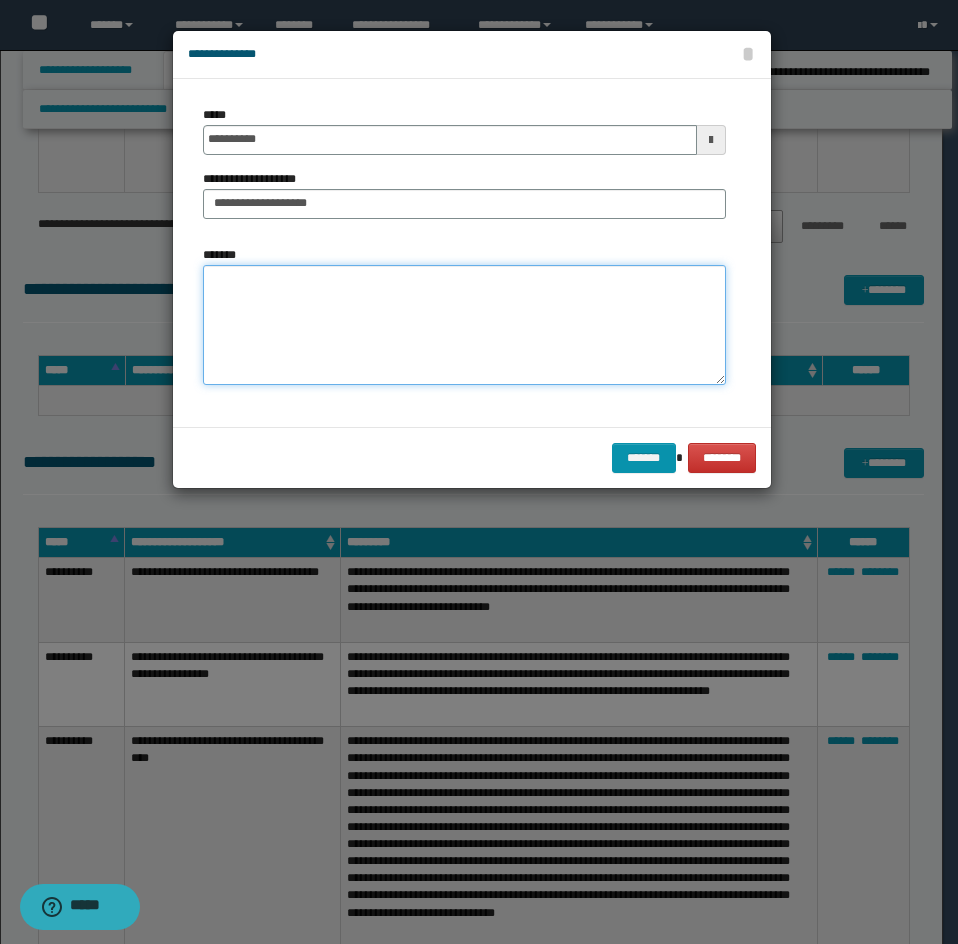 click on "*******" at bounding box center (464, 325) 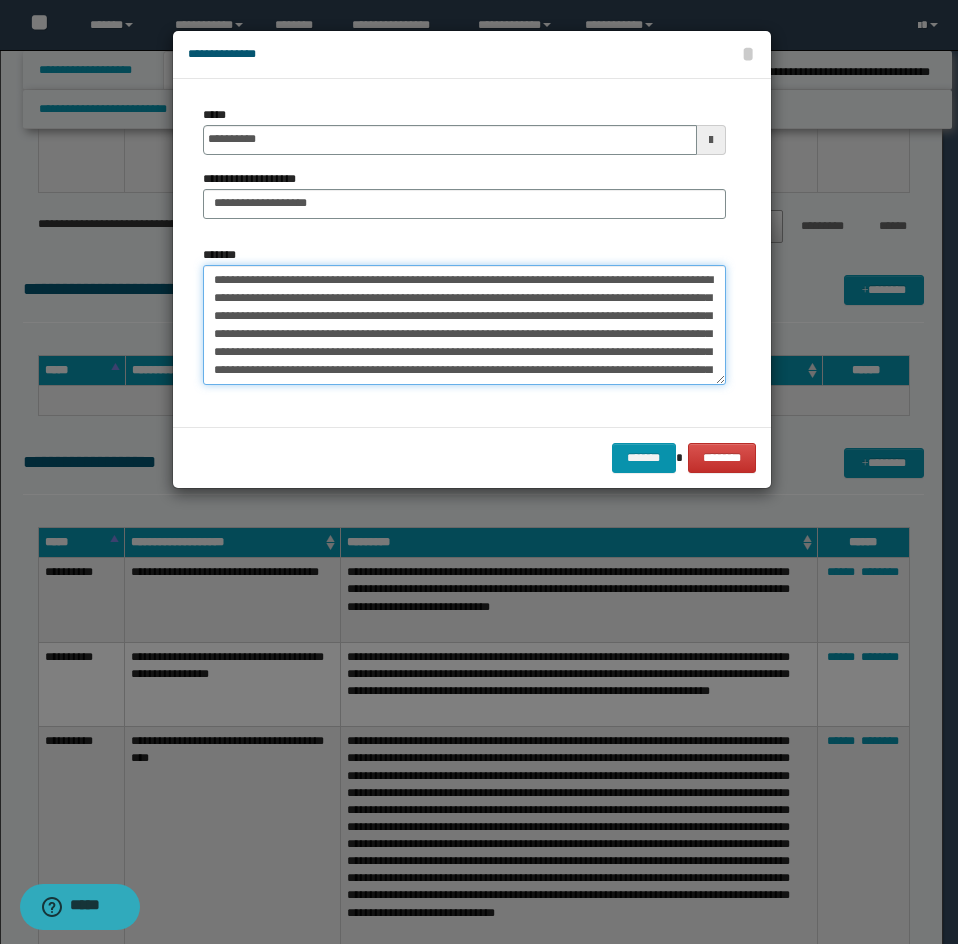 scroll, scrollTop: 174, scrollLeft: 0, axis: vertical 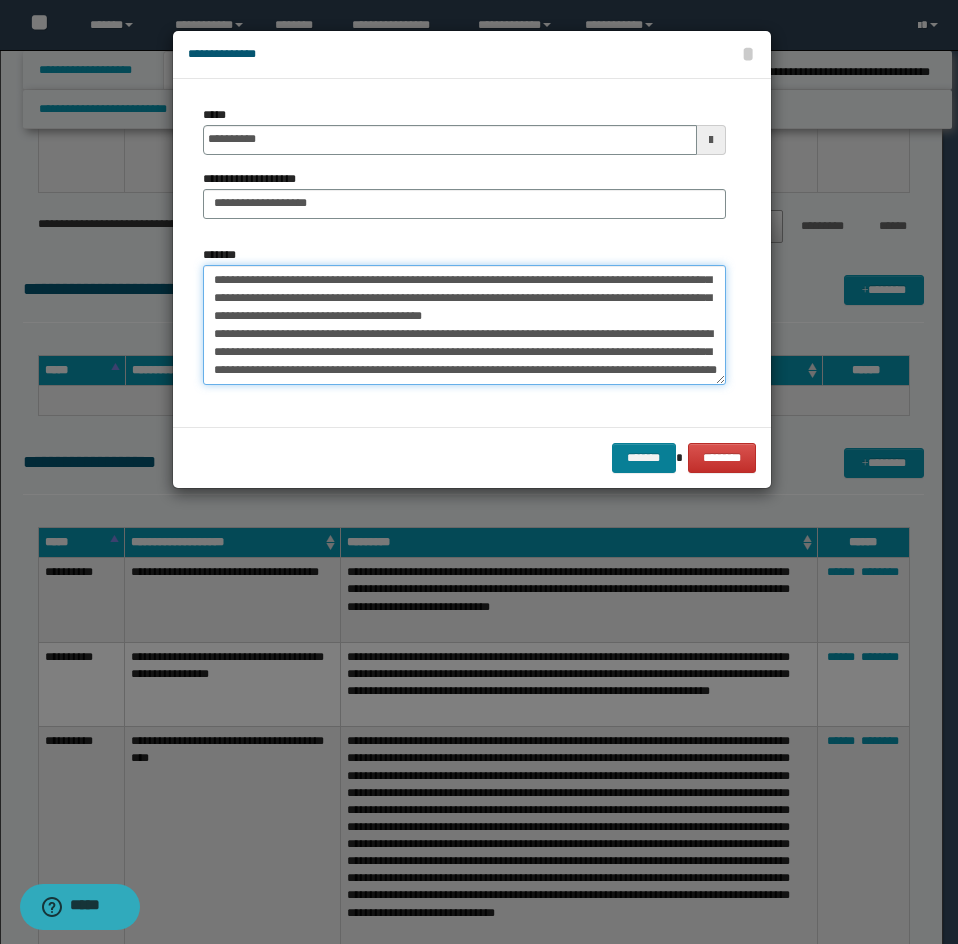 type on "**********" 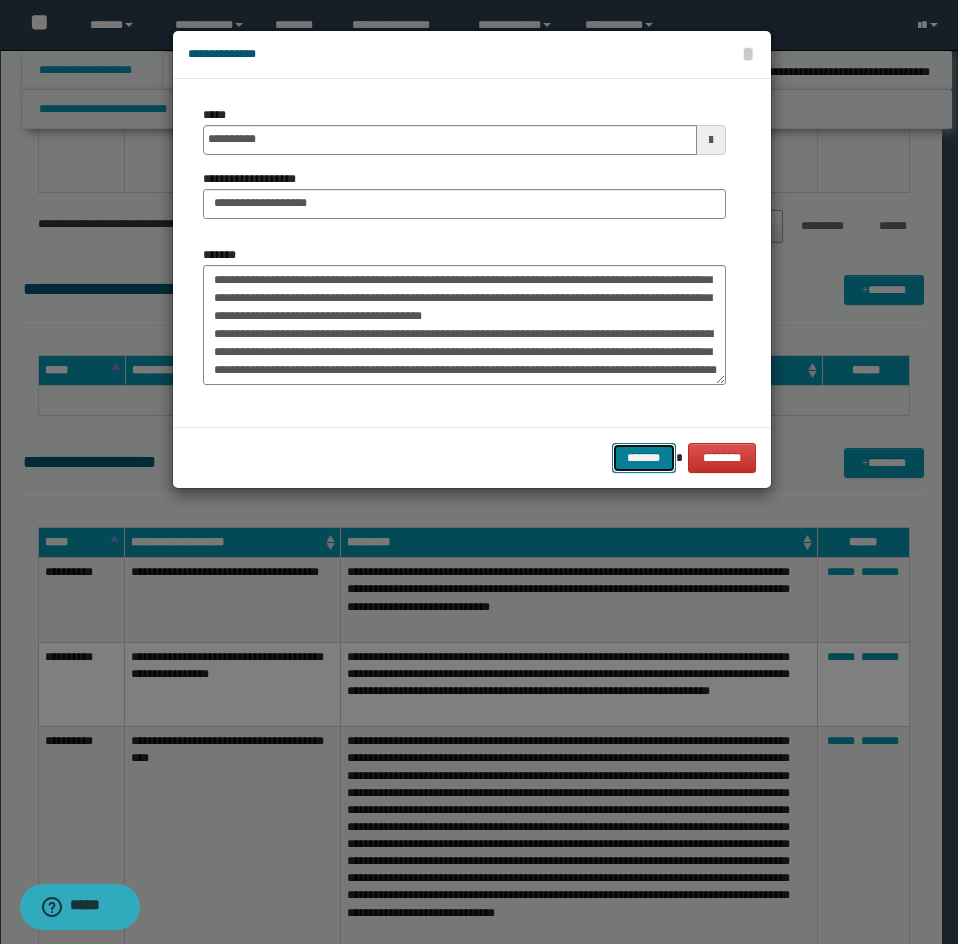 click on "*******" at bounding box center [644, 458] 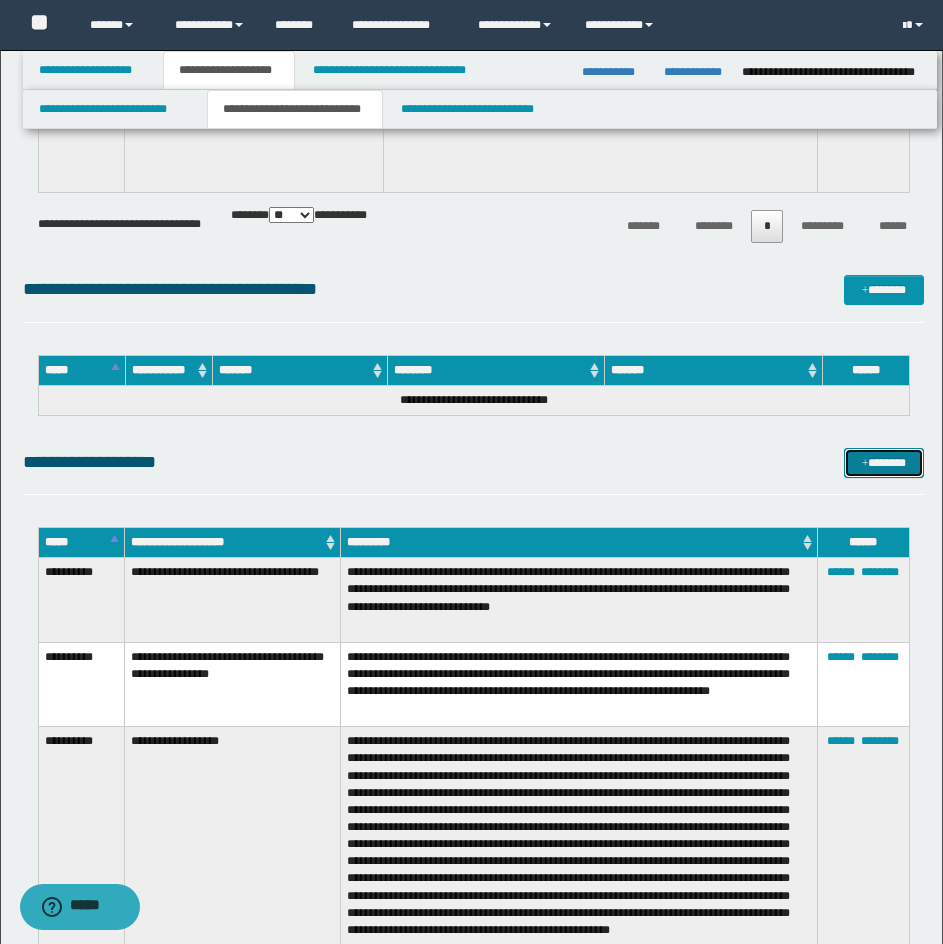 click at bounding box center [865, 464] 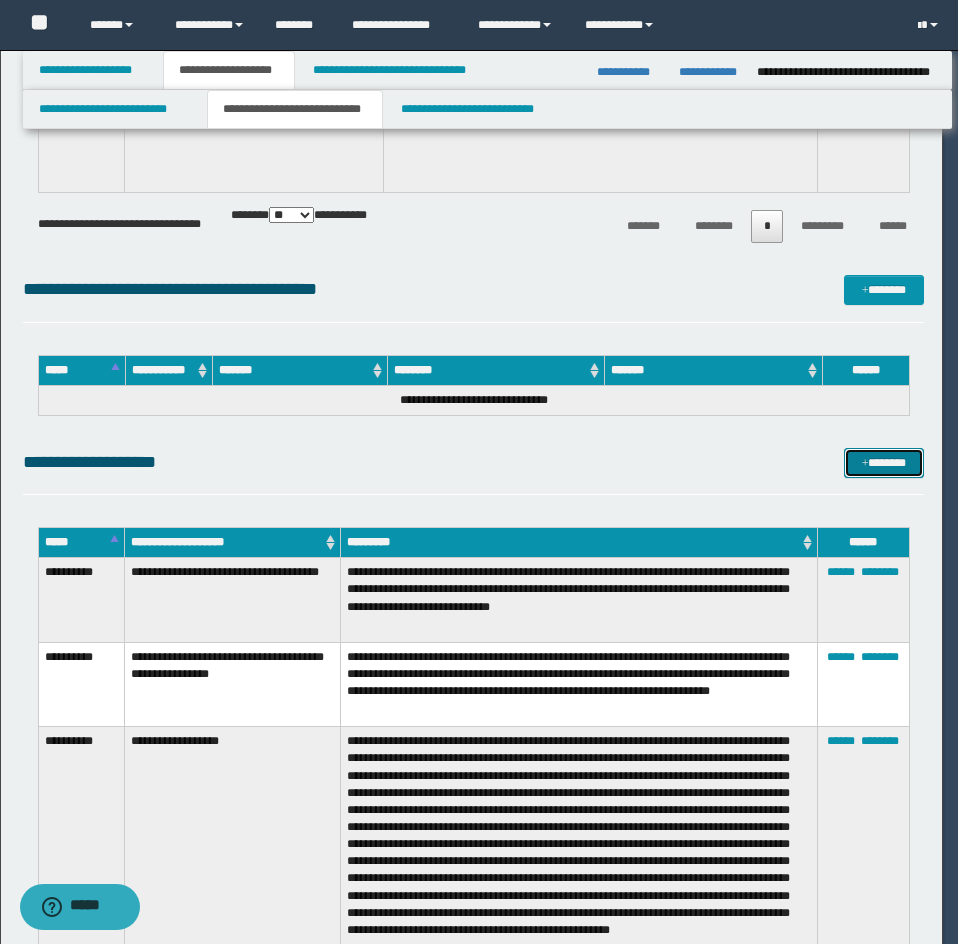 scroll, scrollTop: 0, scrollLeft: 0, axis: both 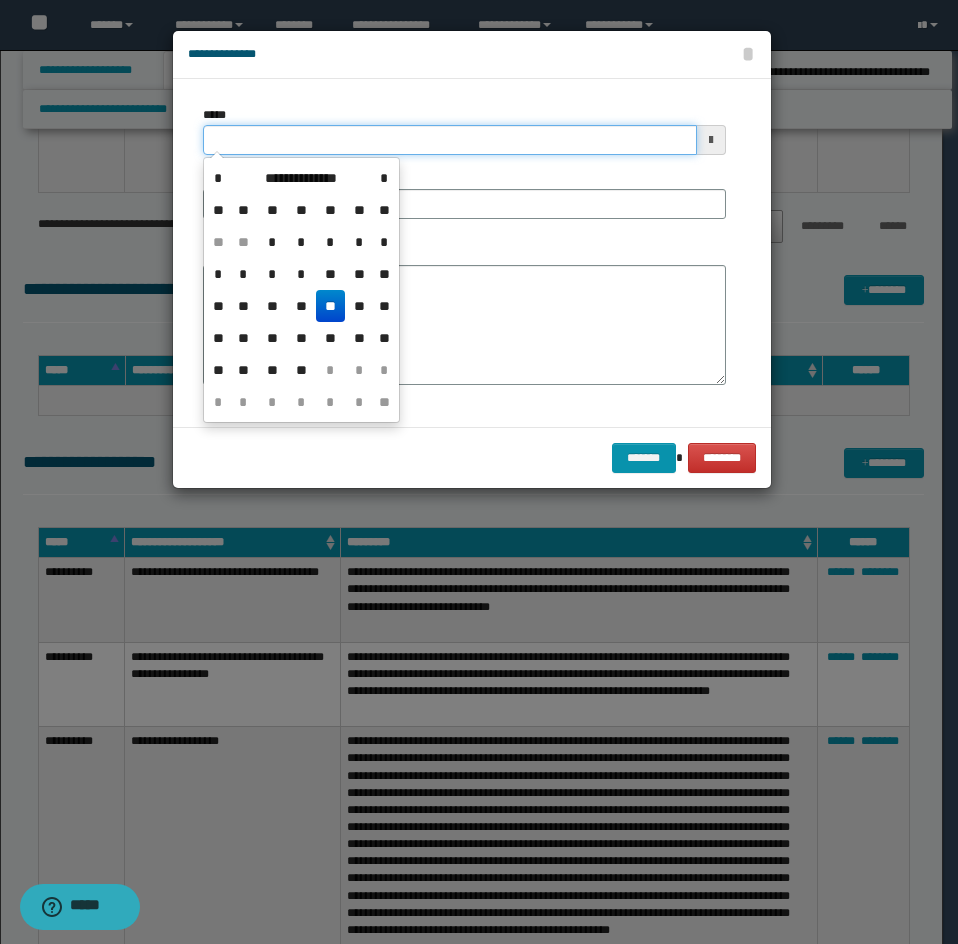 click on "*****" at bounding box center [450, 140] 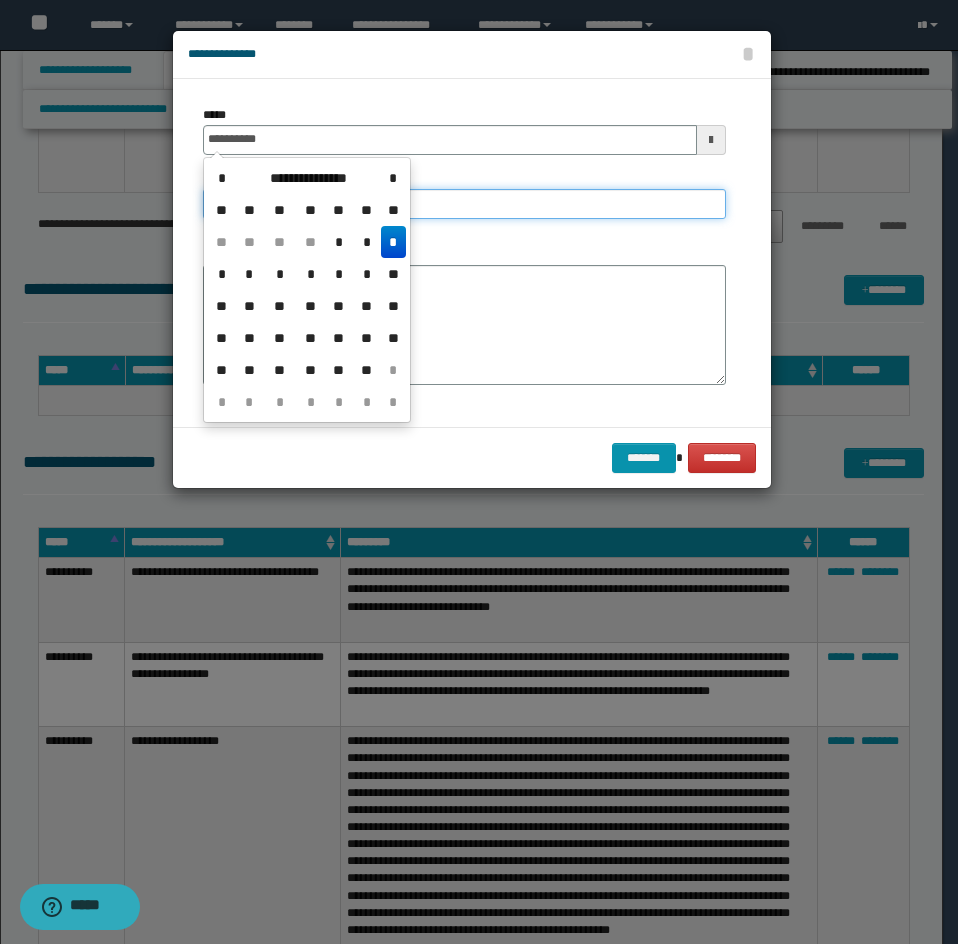 drag, startPoint x: 445, startPoint y: 199, endPoint x: 422, endPoint y: 200, distance: 23.021729 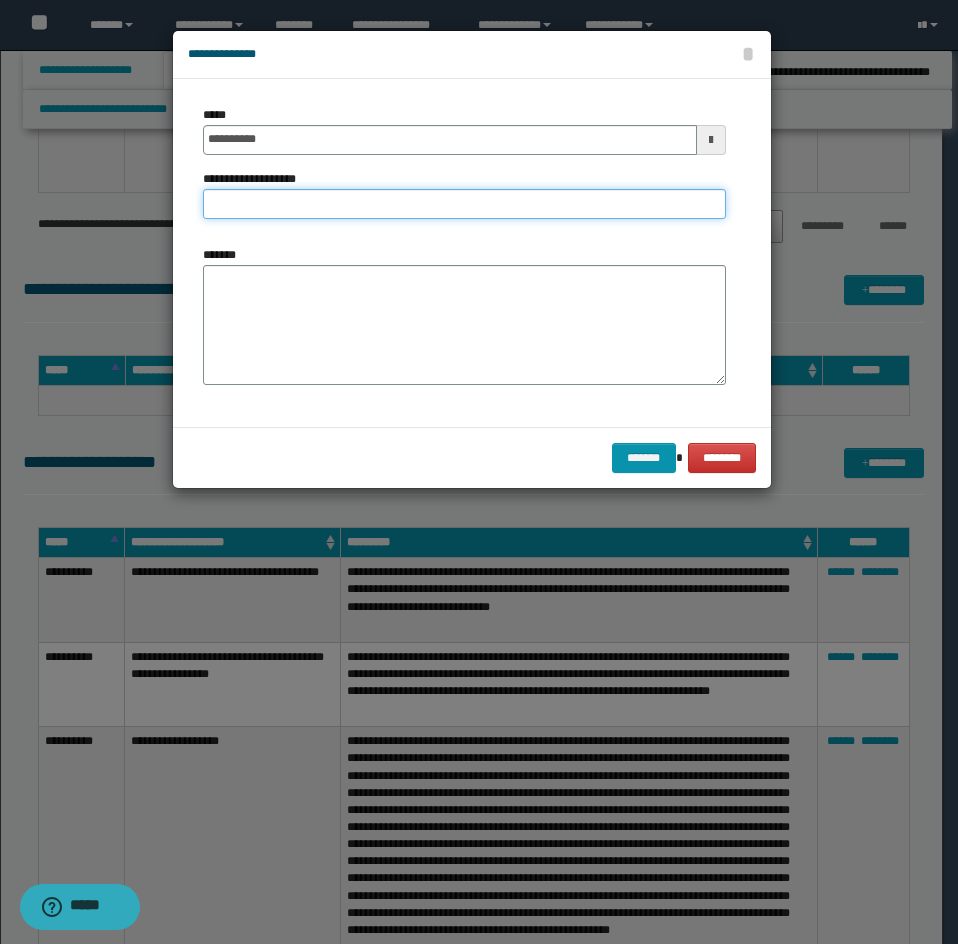 click on "**********" at bounding box center [464, 204] 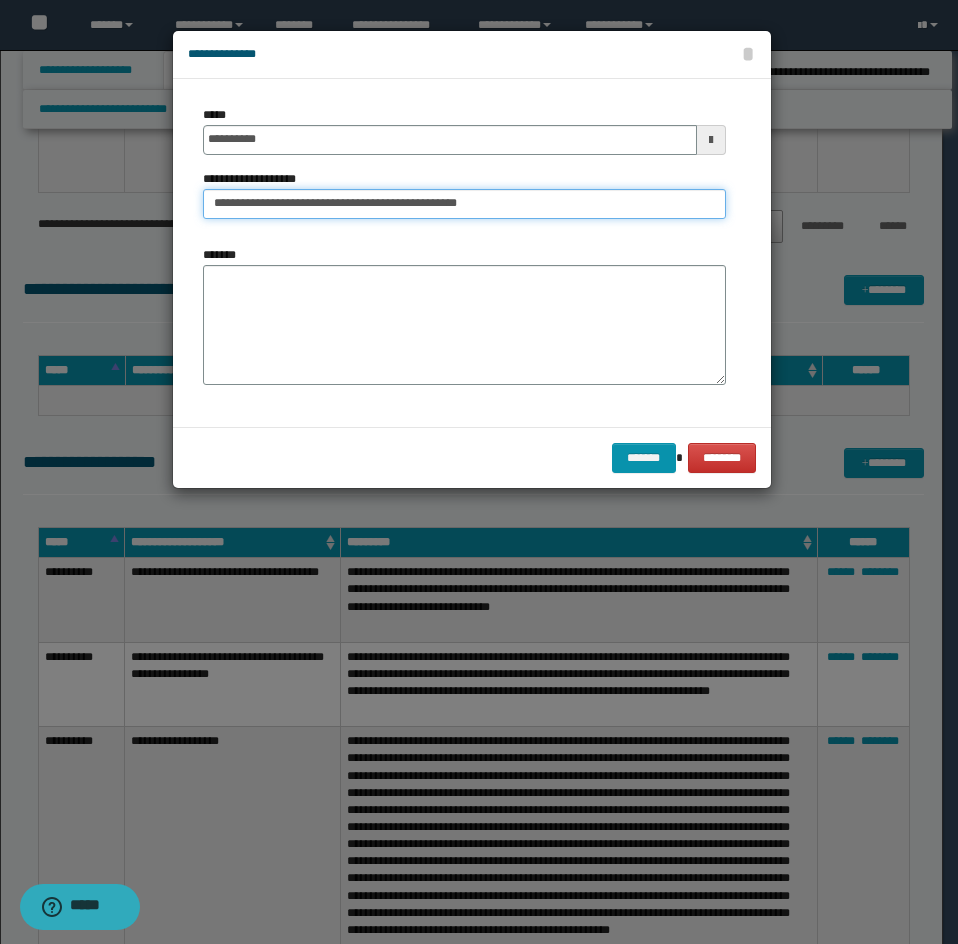 type on "**********" 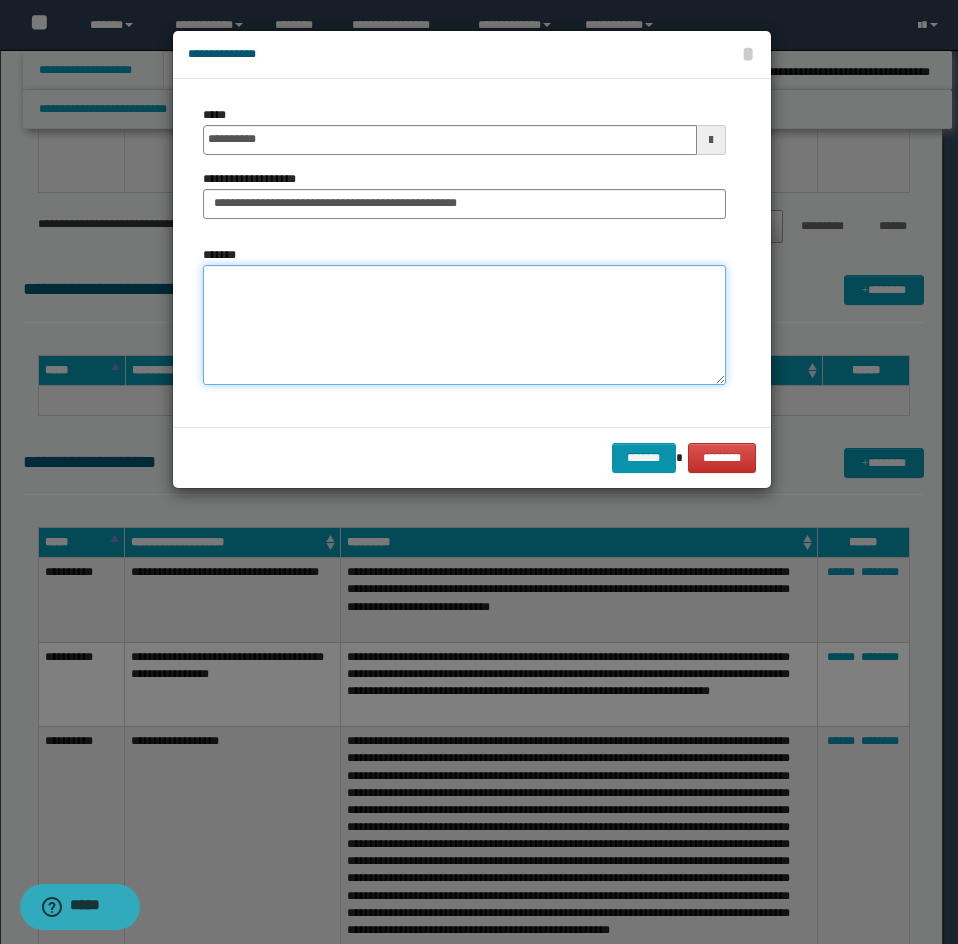 click on "*******" at bounding box center [464, 325] 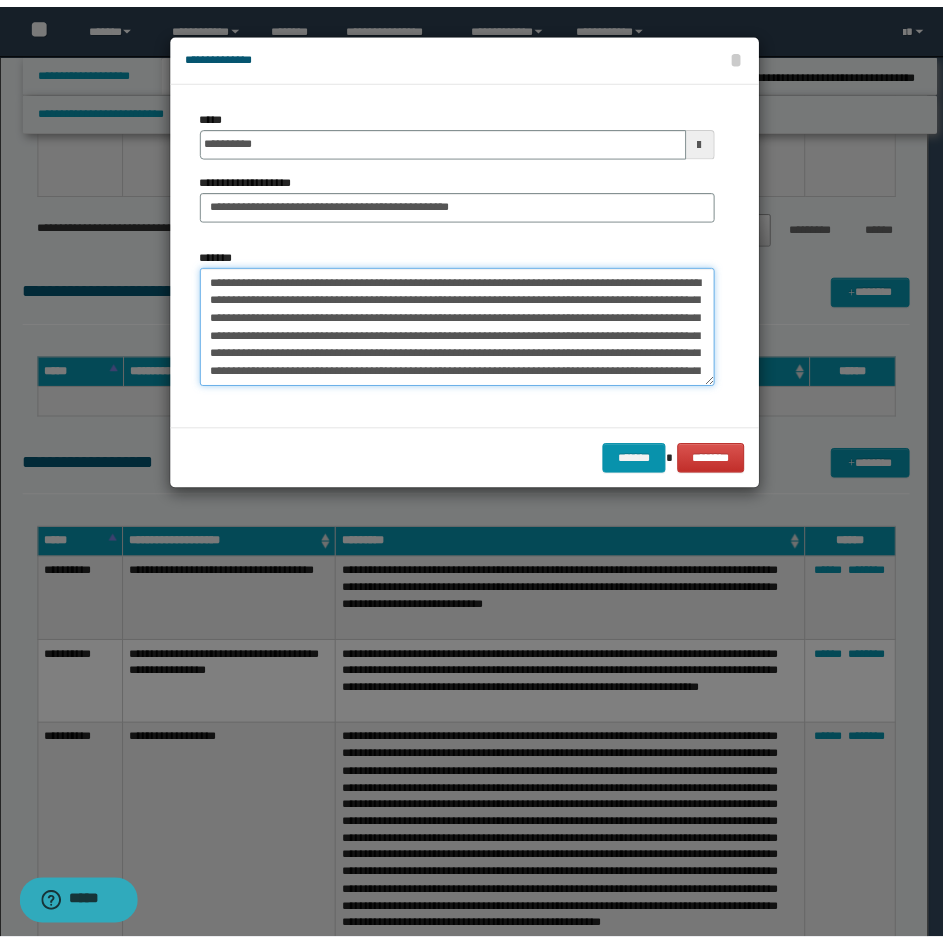 scroll, scrollTop: 48, scrollLeft: 0, axis: vertical 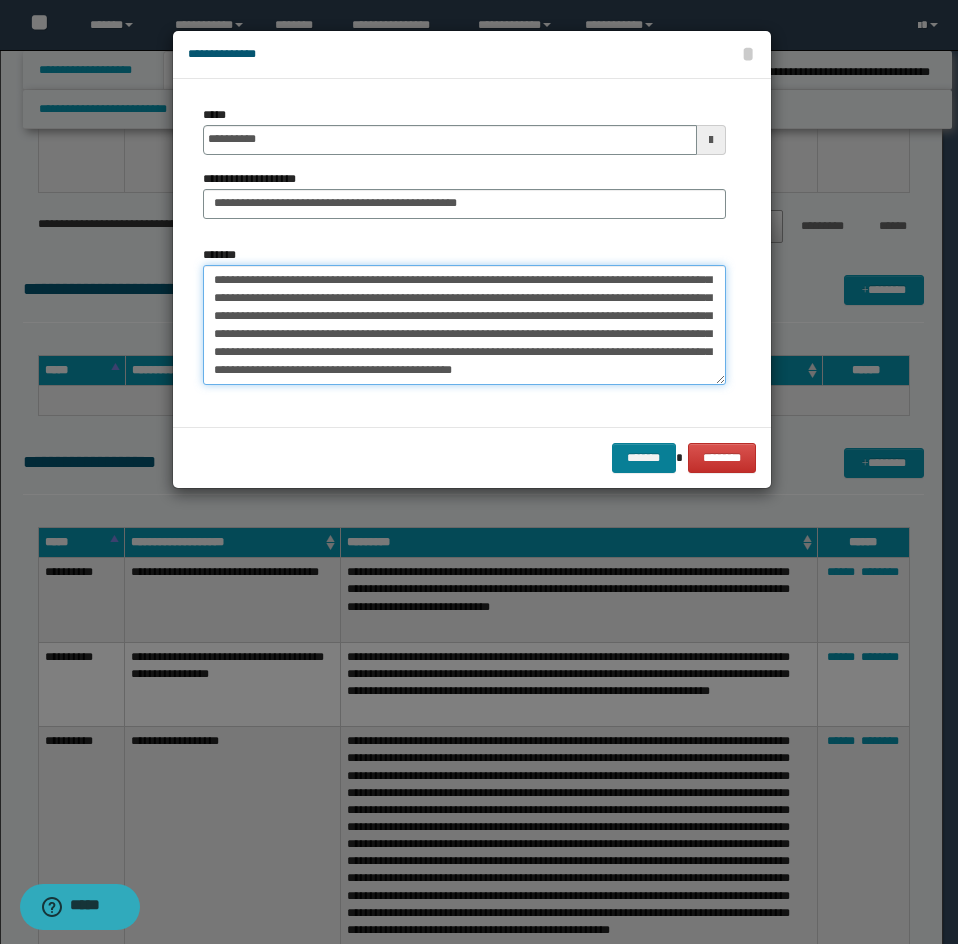 type on "**********" 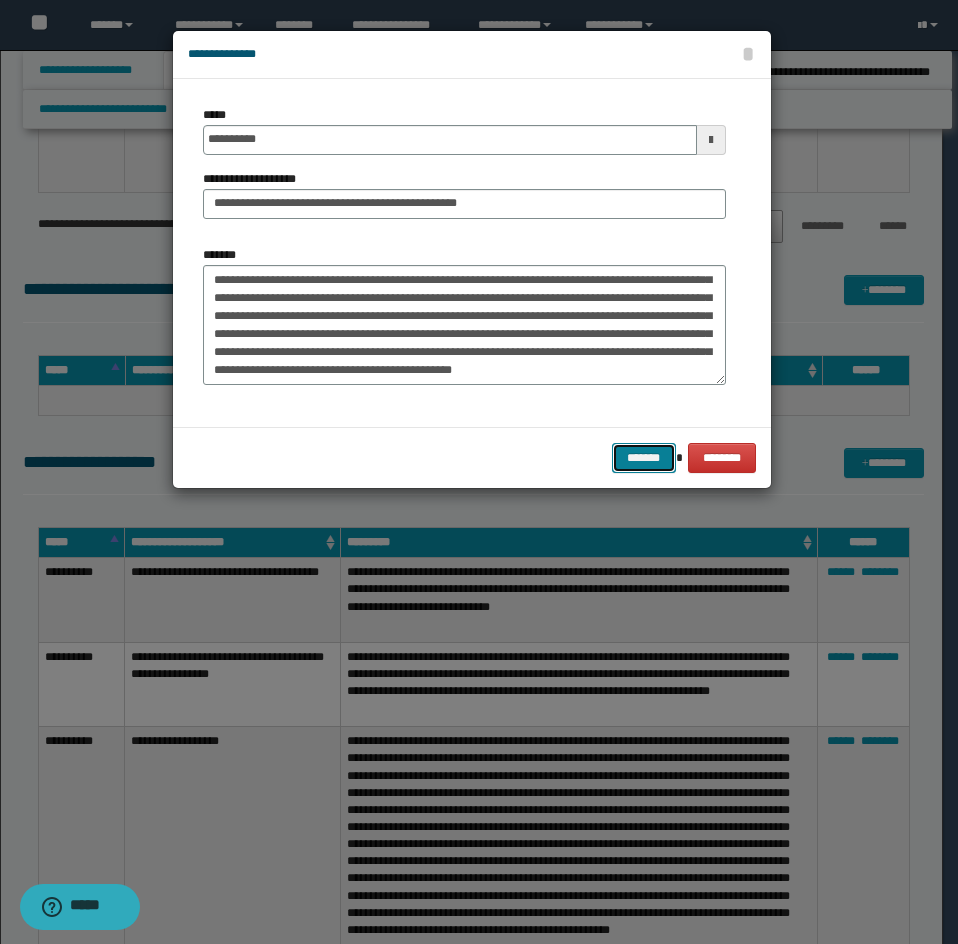 click on "*******" at bounding box center [644, 458] 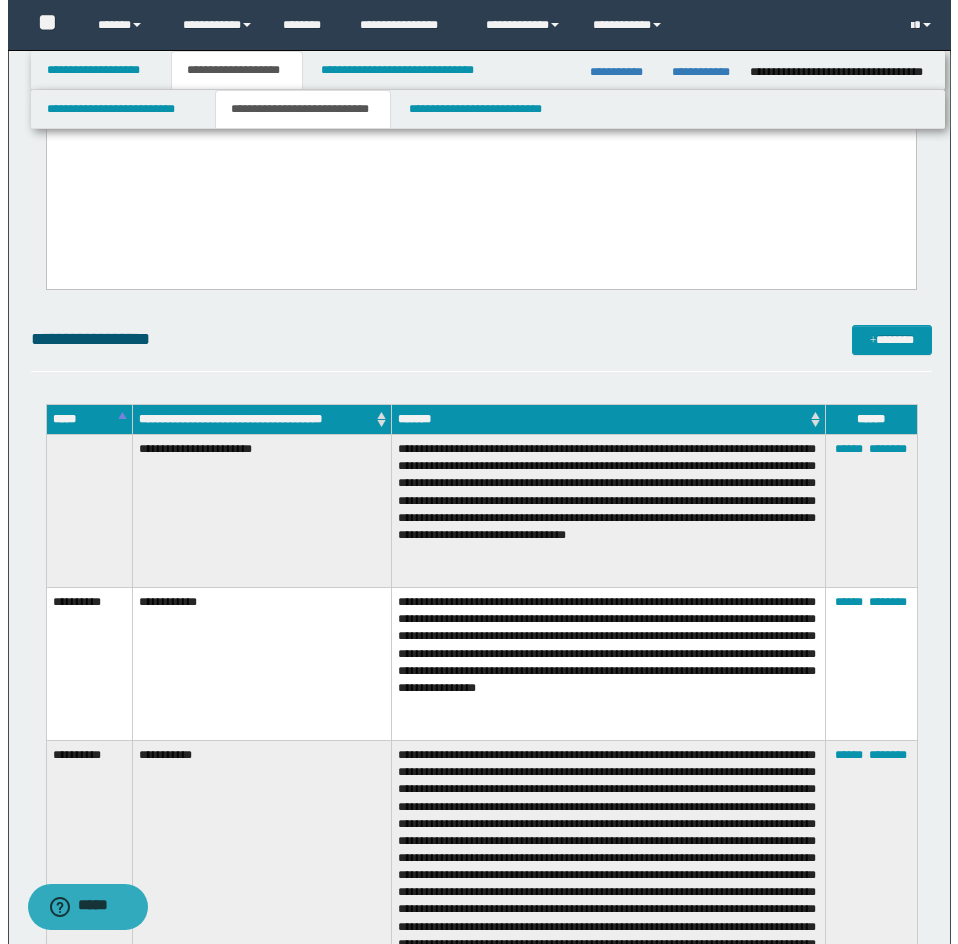 scroll, scrollTop: 5924, scrollLeft: 0, axis: vertical 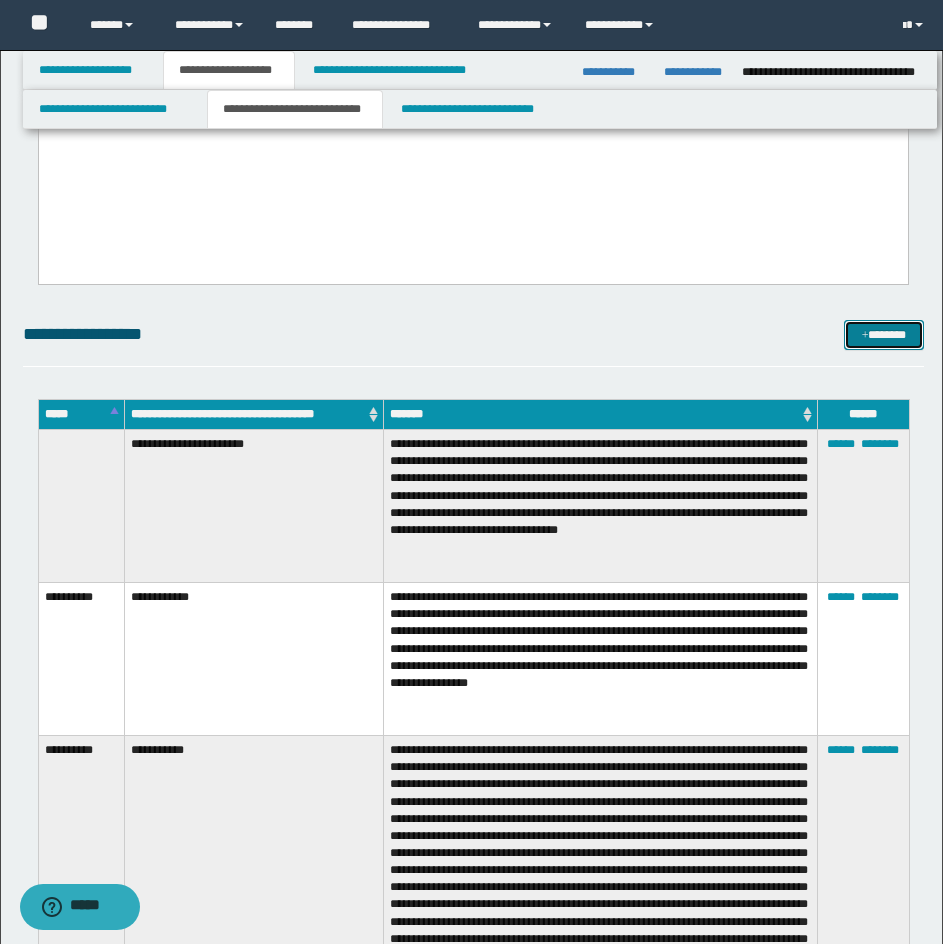 click on "*******" at bounding box center [884, 335] 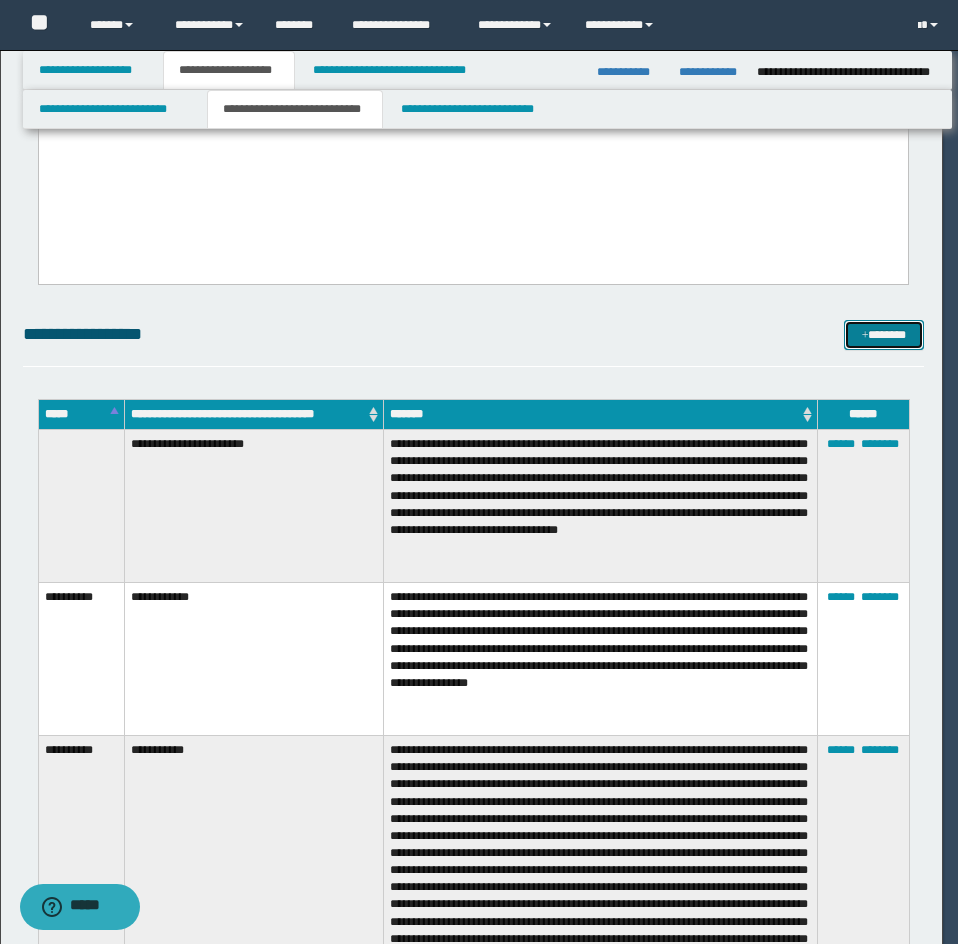 scroll, scrollTop: 0, scrollLeft: 0, axis: both 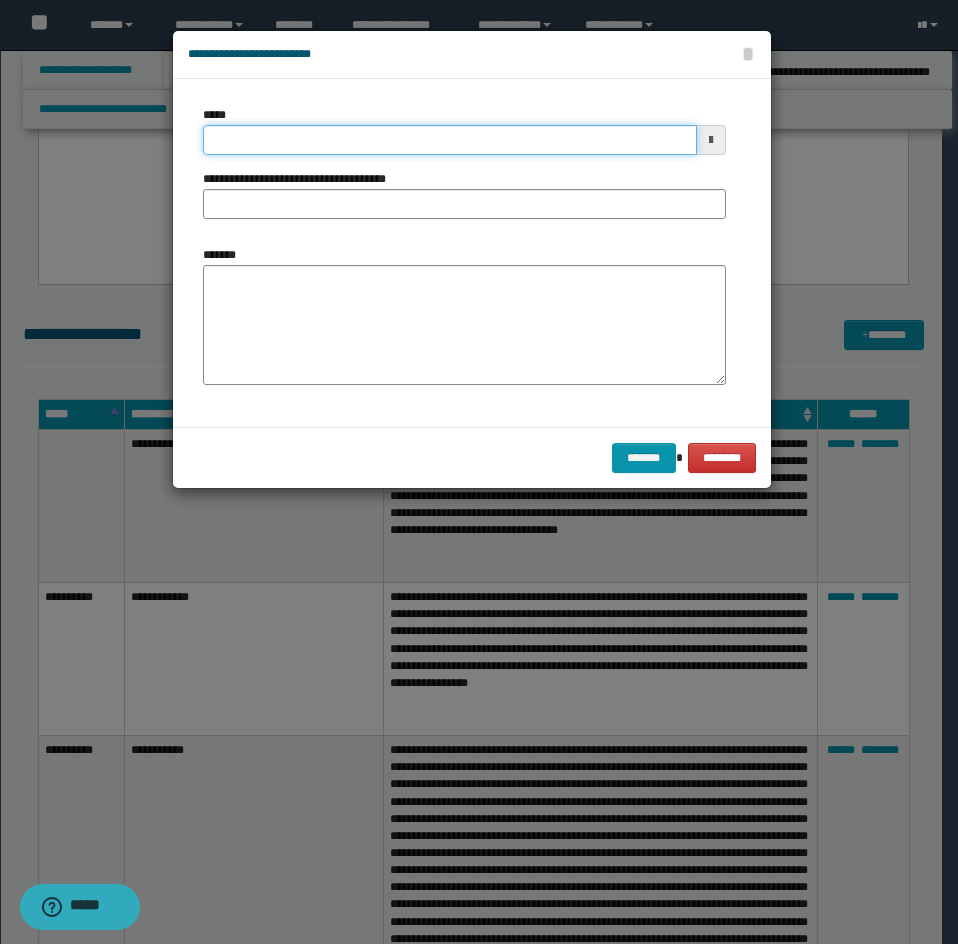 click on "*****" at bounding box center [450, 140] 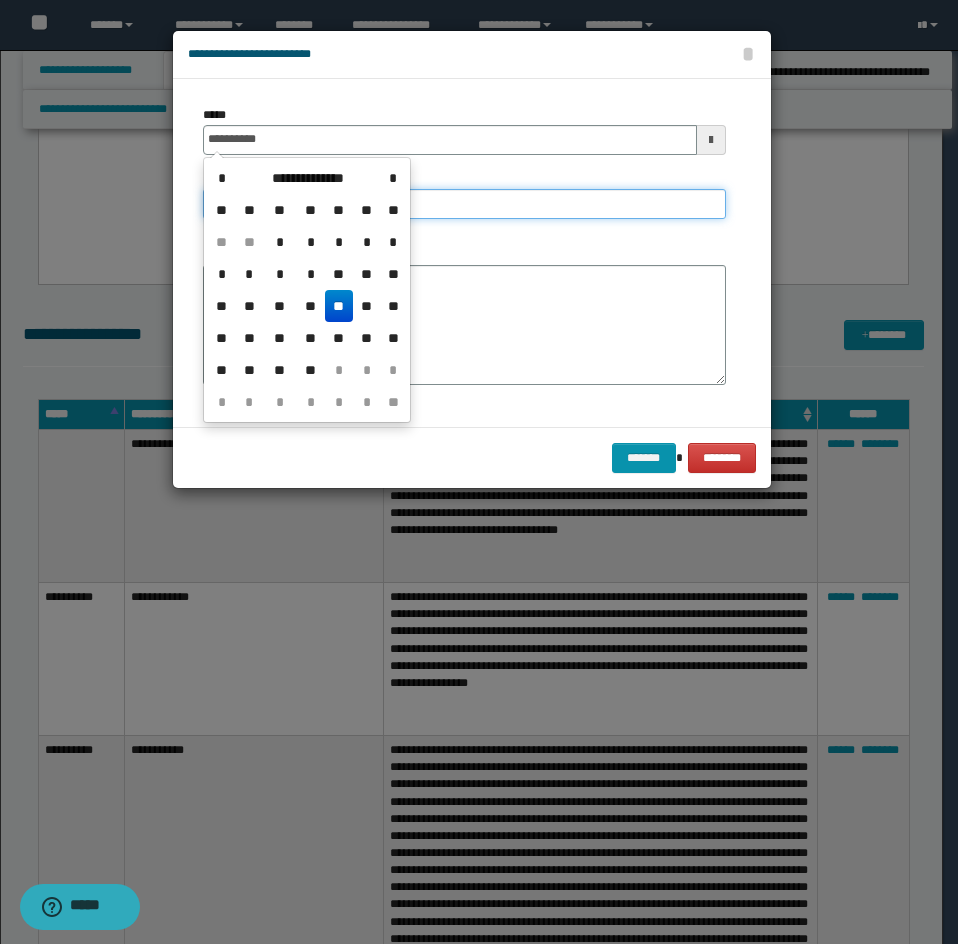 drag, startPoint x: 423, startPoint y: 199, endPoint x: 374, endPoint y: 218, distance: 52.554733 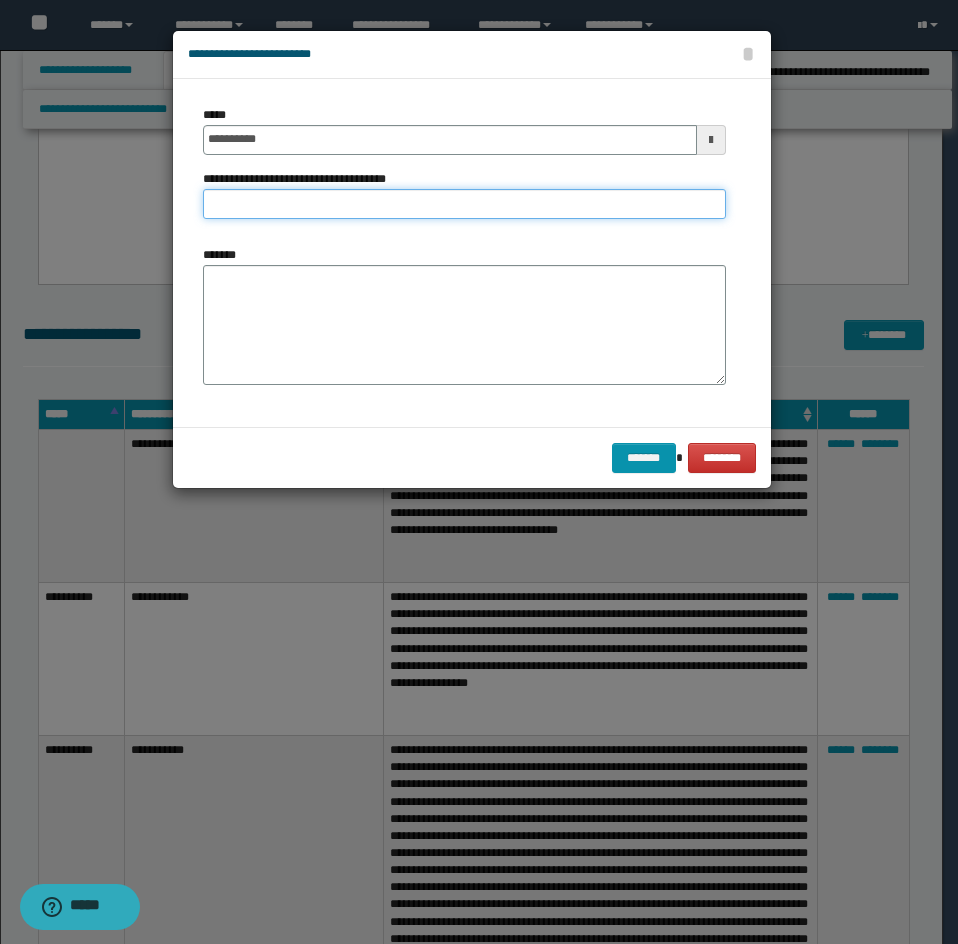 click on "**********" at bounding box center [464, 204] 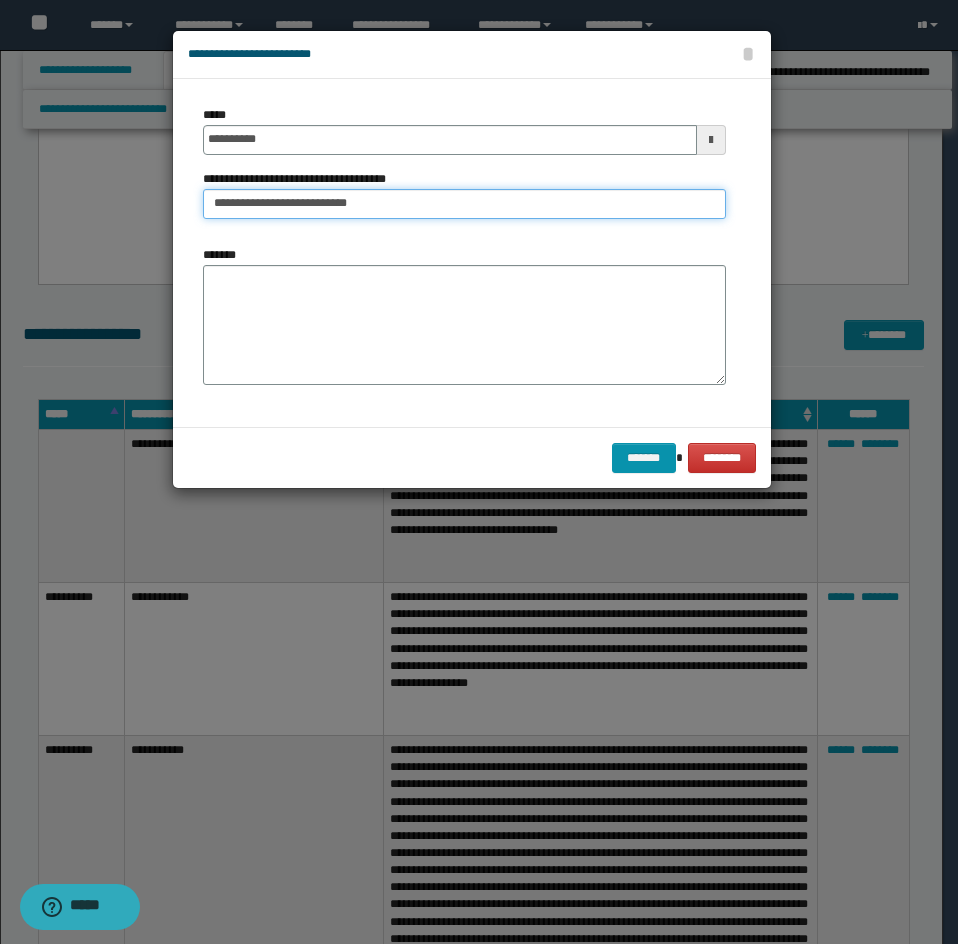 type on "**********" 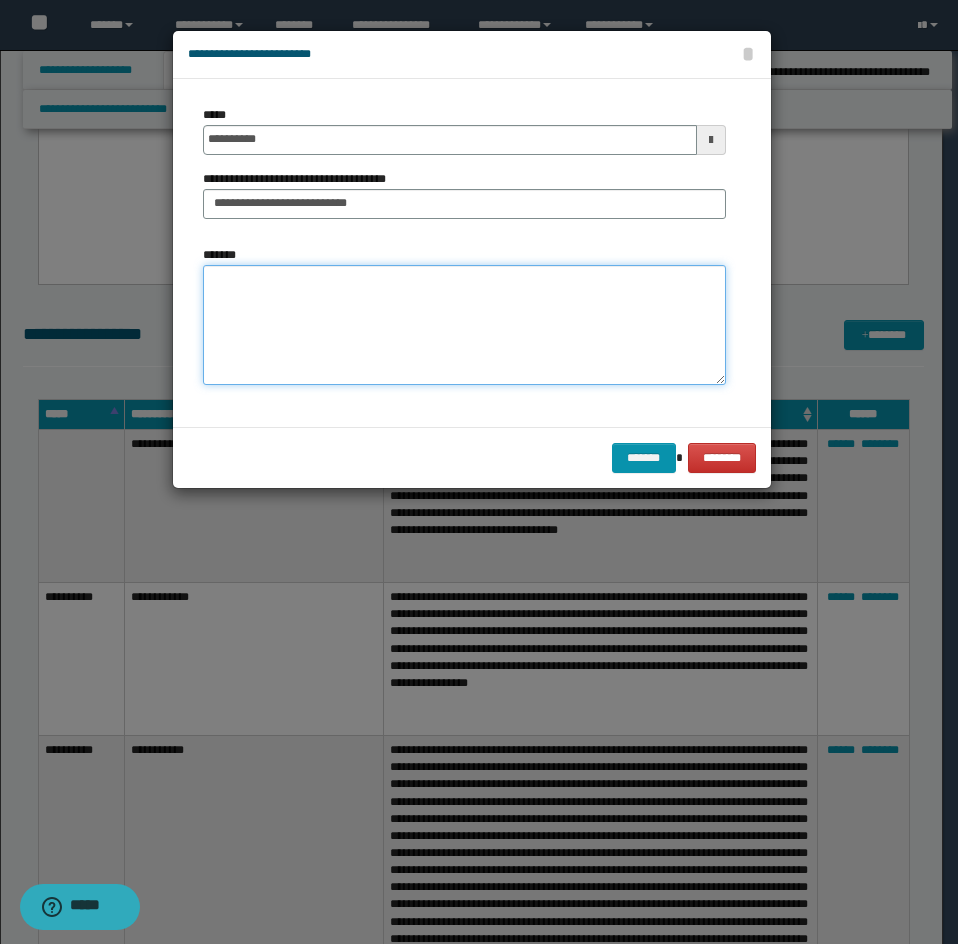 click on "*******" at bounding box center [464, 325] 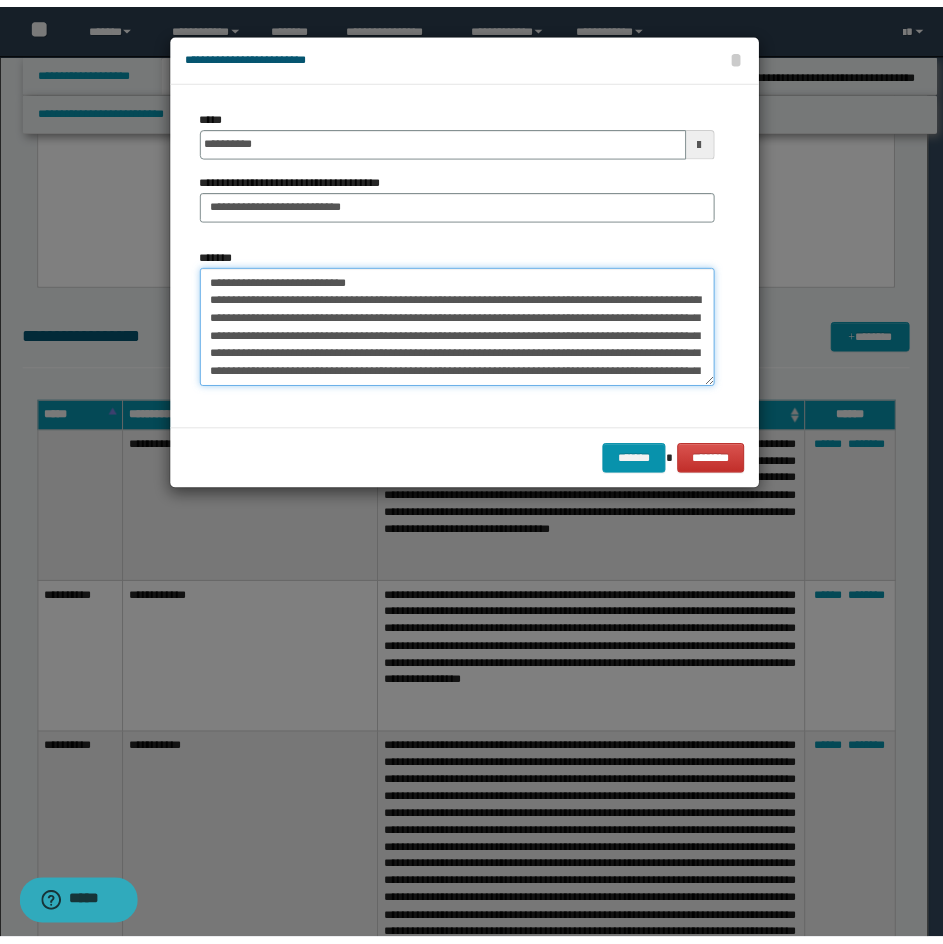 scroll, scrollTop: 102, scrollLeft: 0, axis: vertical 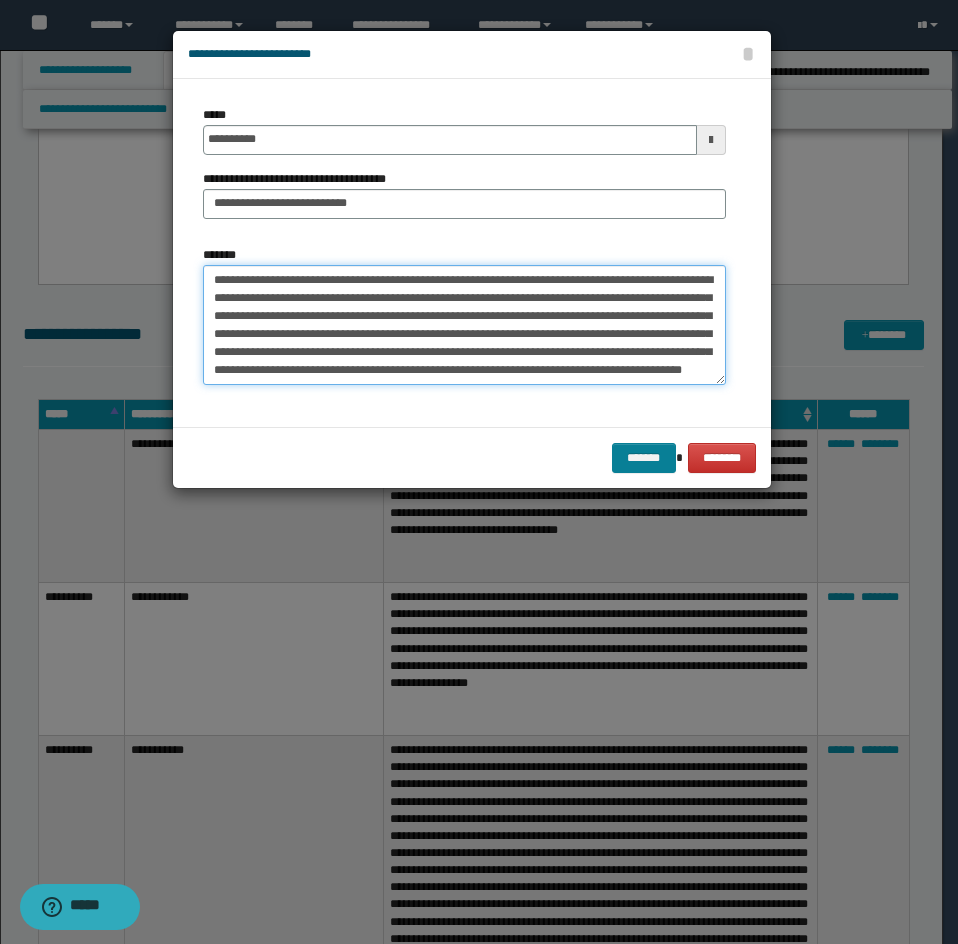 type on "**********" 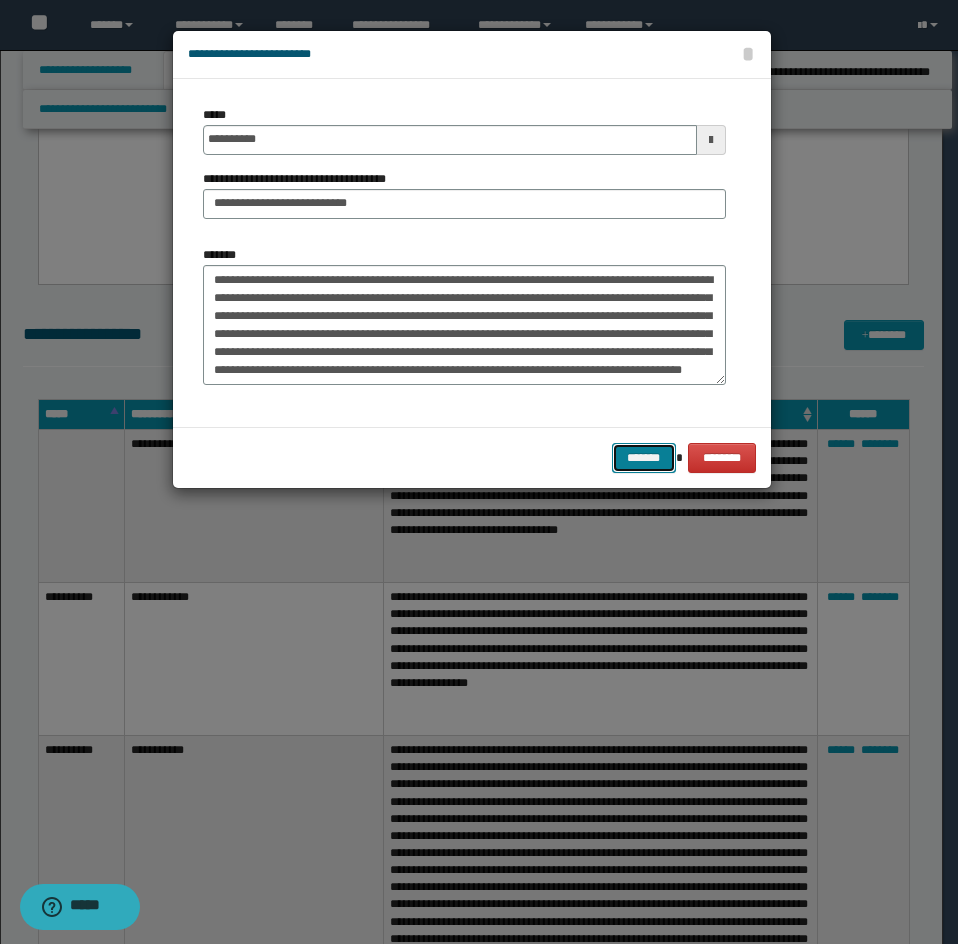 click on "*******" at bounding box center (644, 458) 